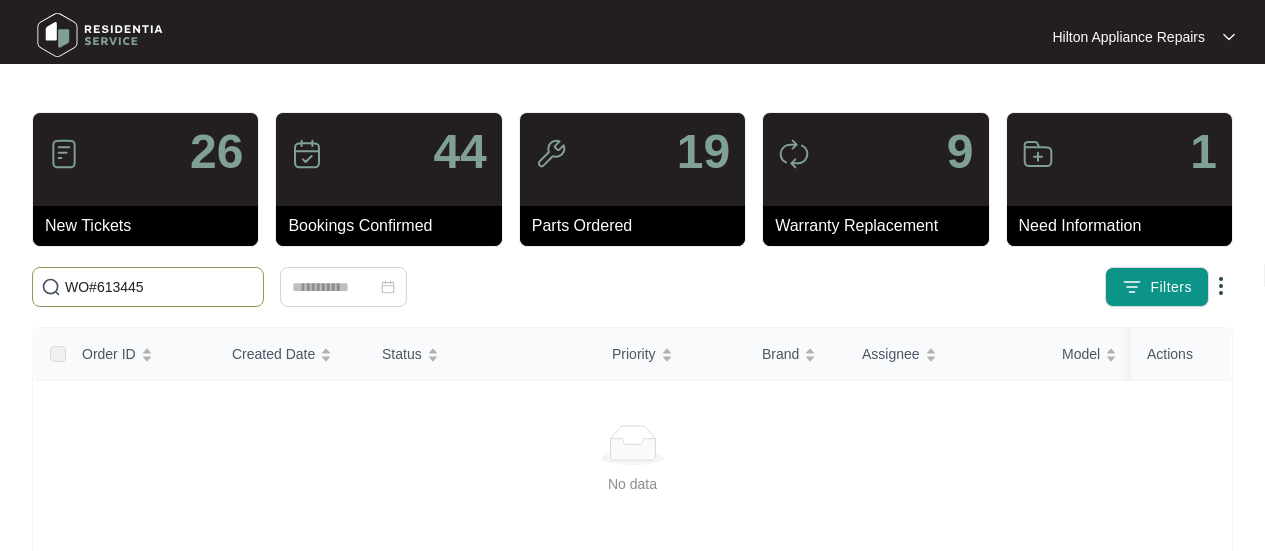 scroll, scrollTop: 0, scrollLeft: 0, axis: both 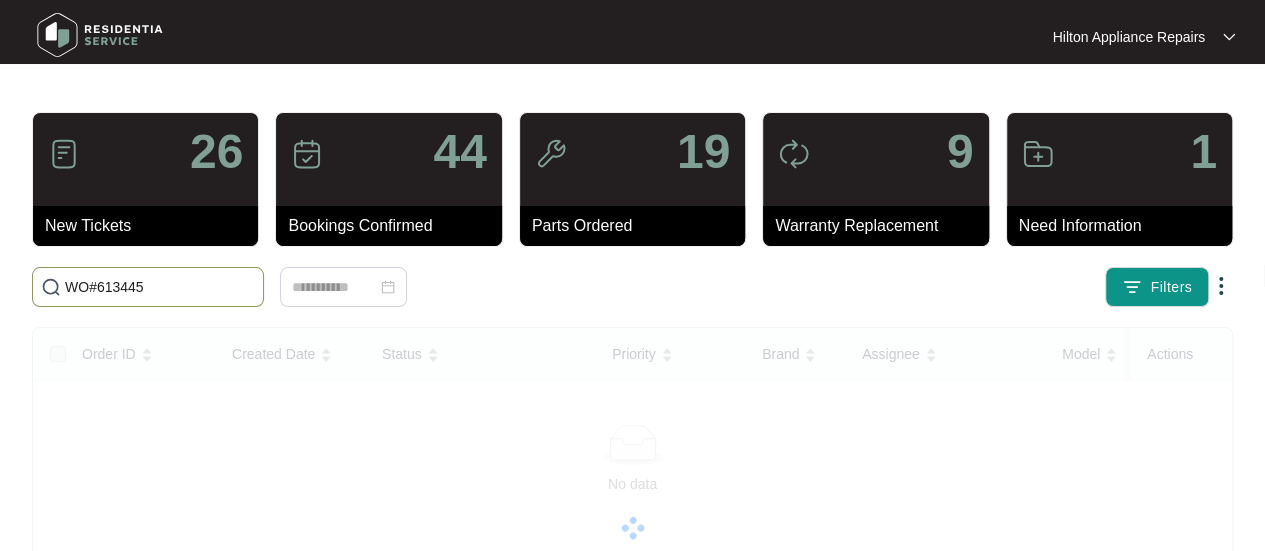 drag, startPoint x: 162, startPoint y: 277, endPoint x: 38, endPoint y: 285, distance: 124.2578 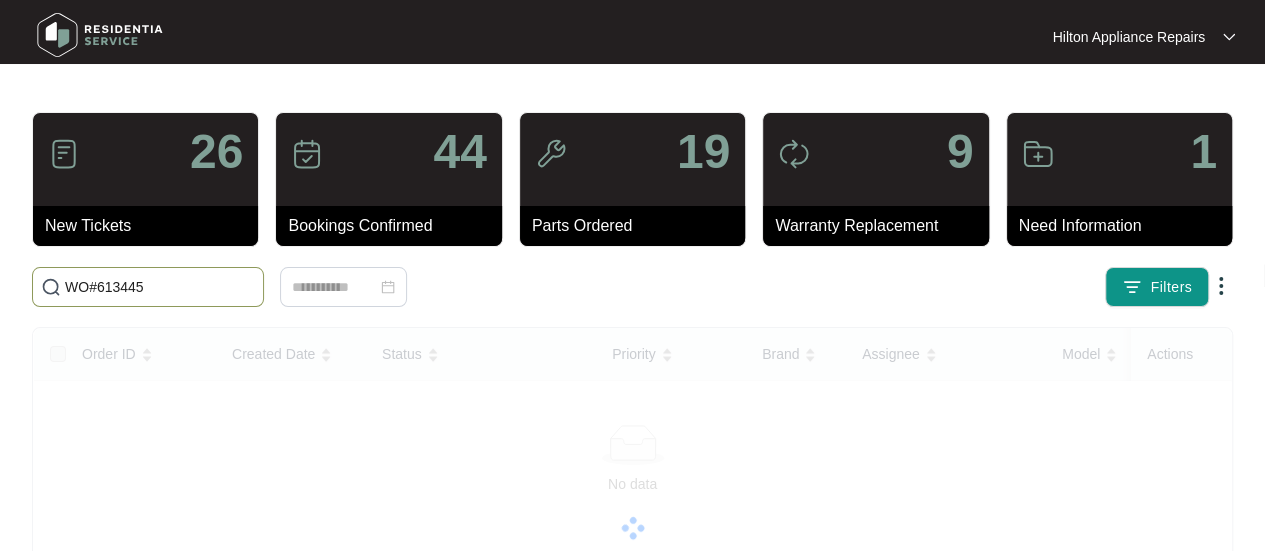 click on "WO#613445" at bounding box center (148, 287) 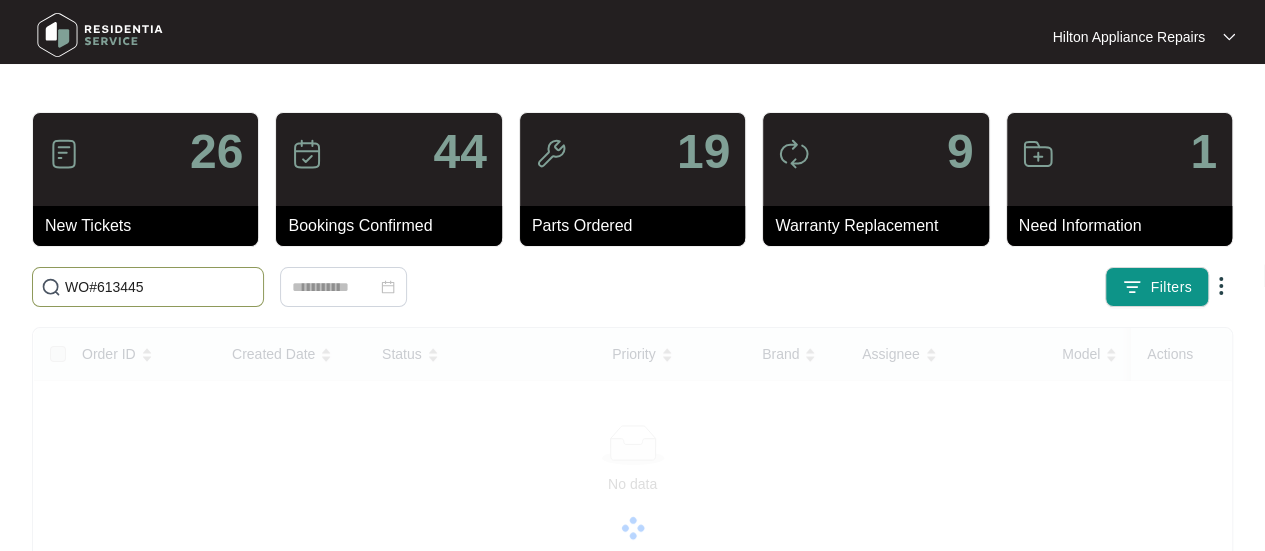 paste on "888" 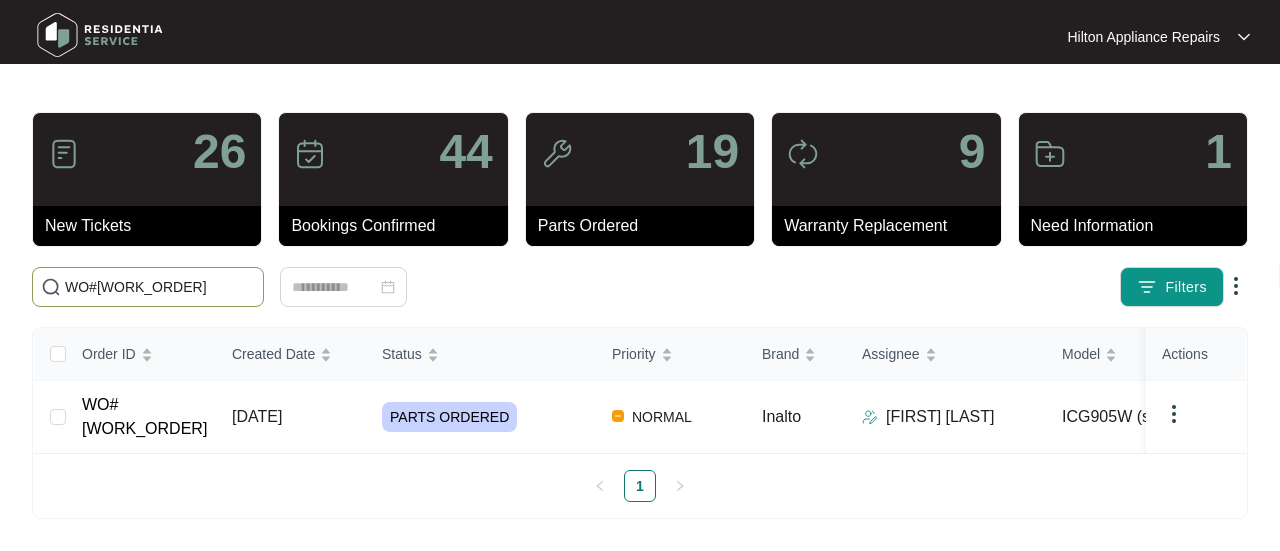 type on "WO#[WORK_ORDER]" 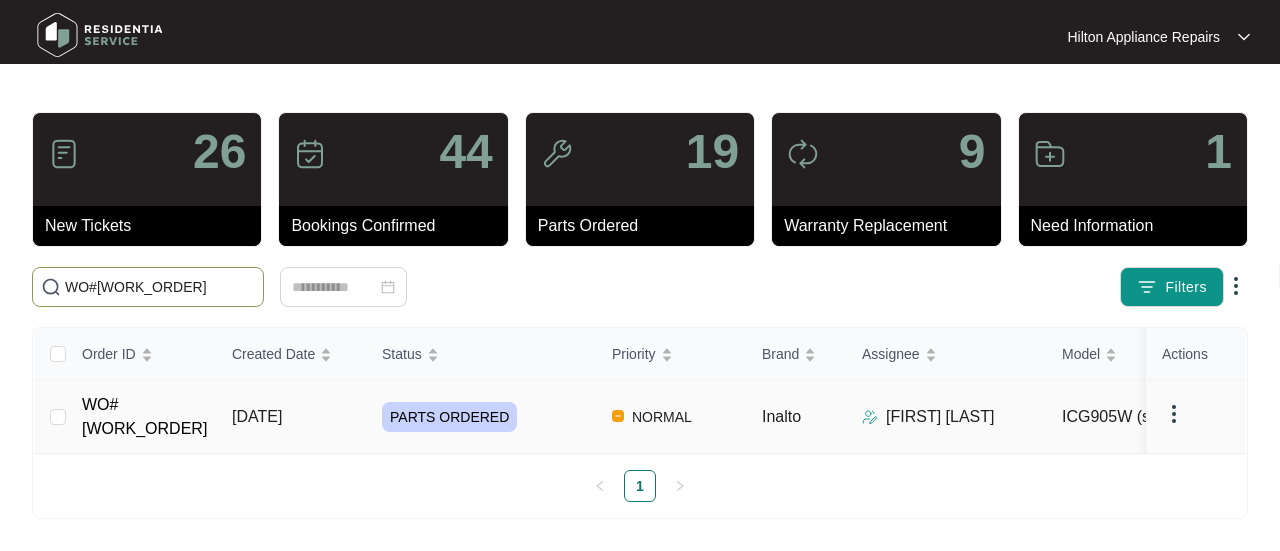 click on "[DATE]" at bounding box center (257, 416) 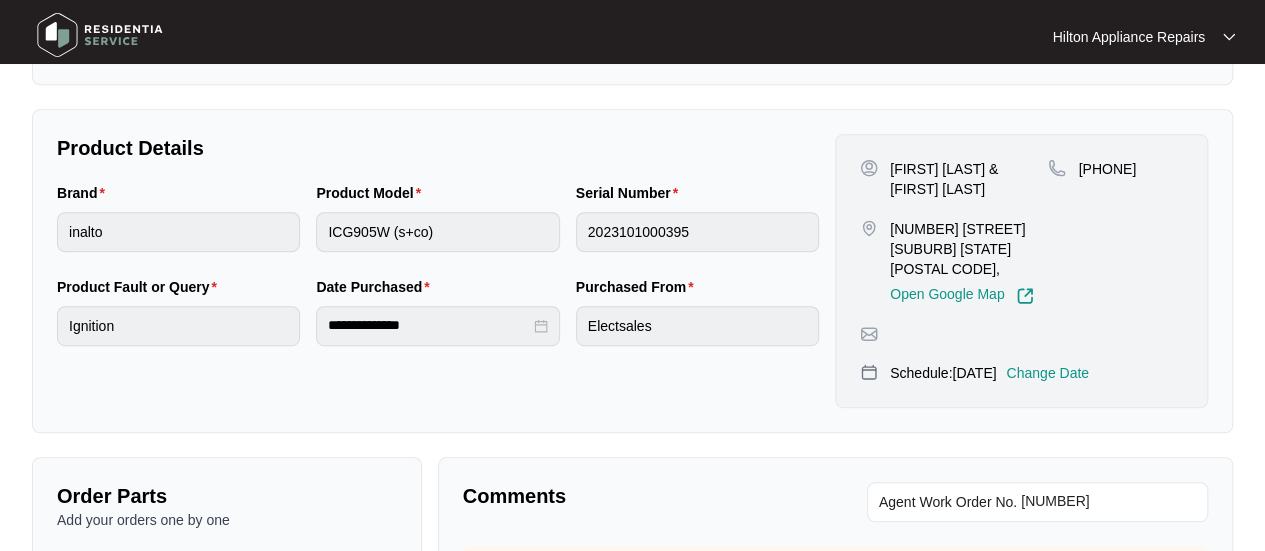 scroll, scrollTop: 600, scrollLeft: 0, axis: vertical 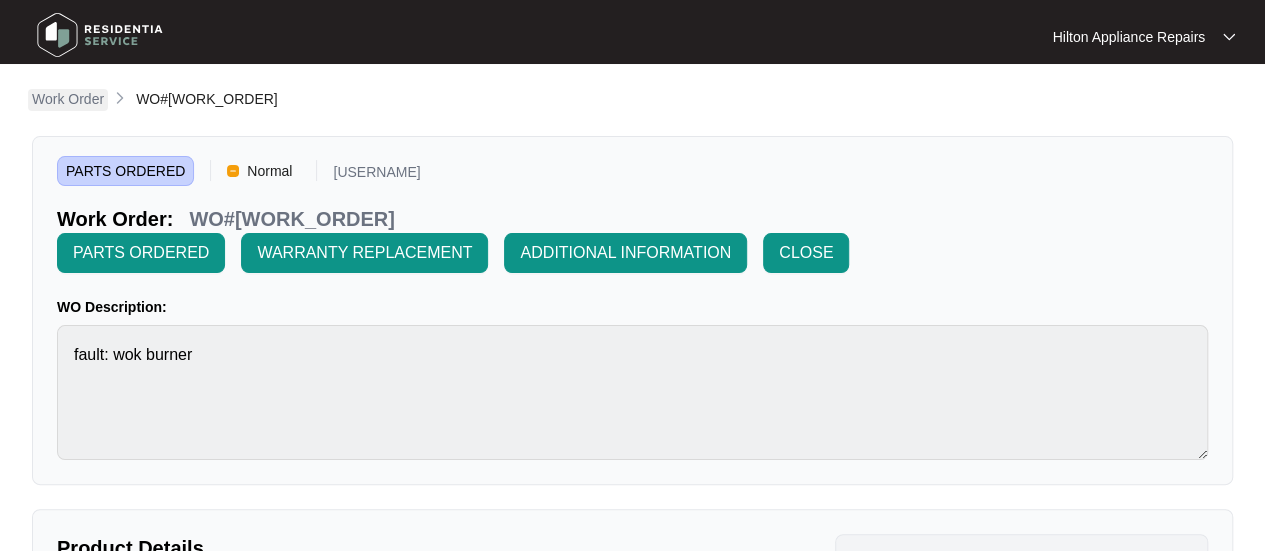click on "Work Order" at bounding box center [68, 99] 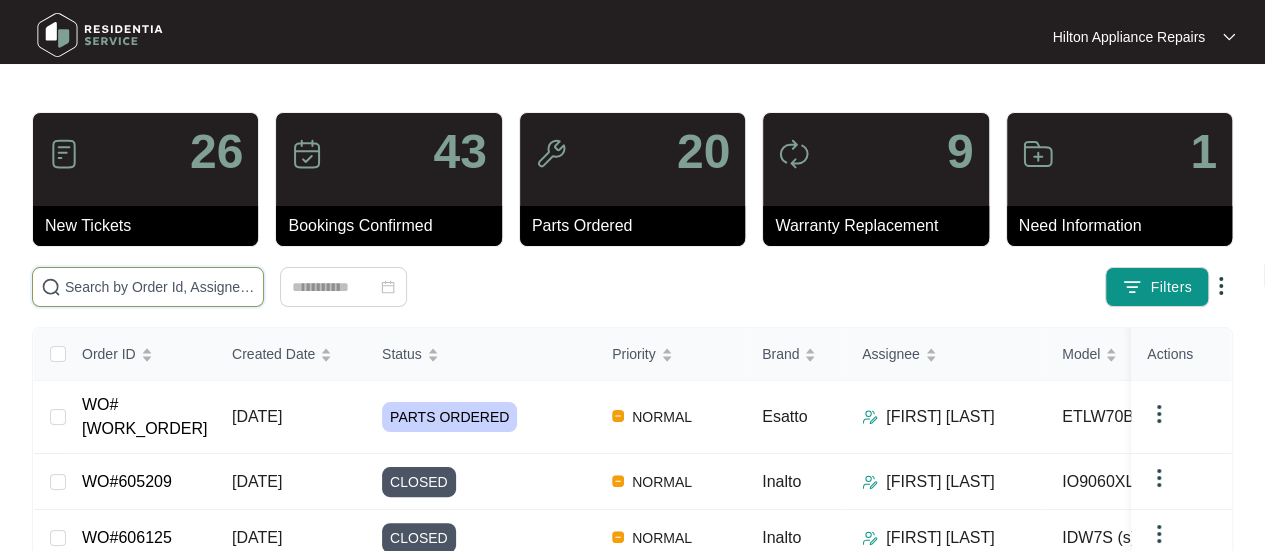 click at bounding box center [160, 287] 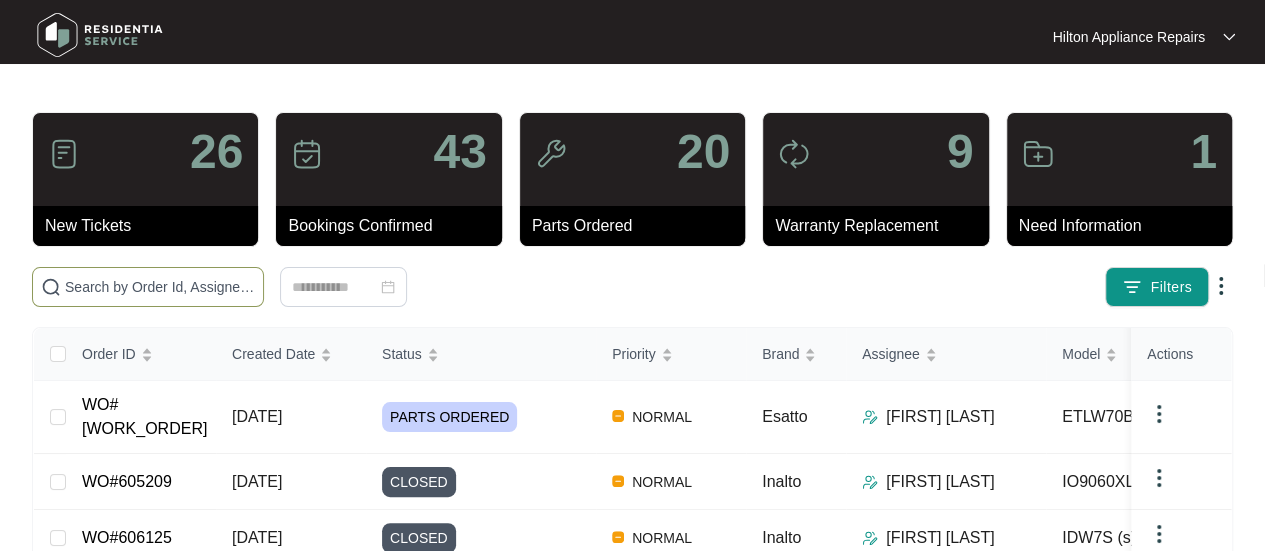paste on "WO#615416" 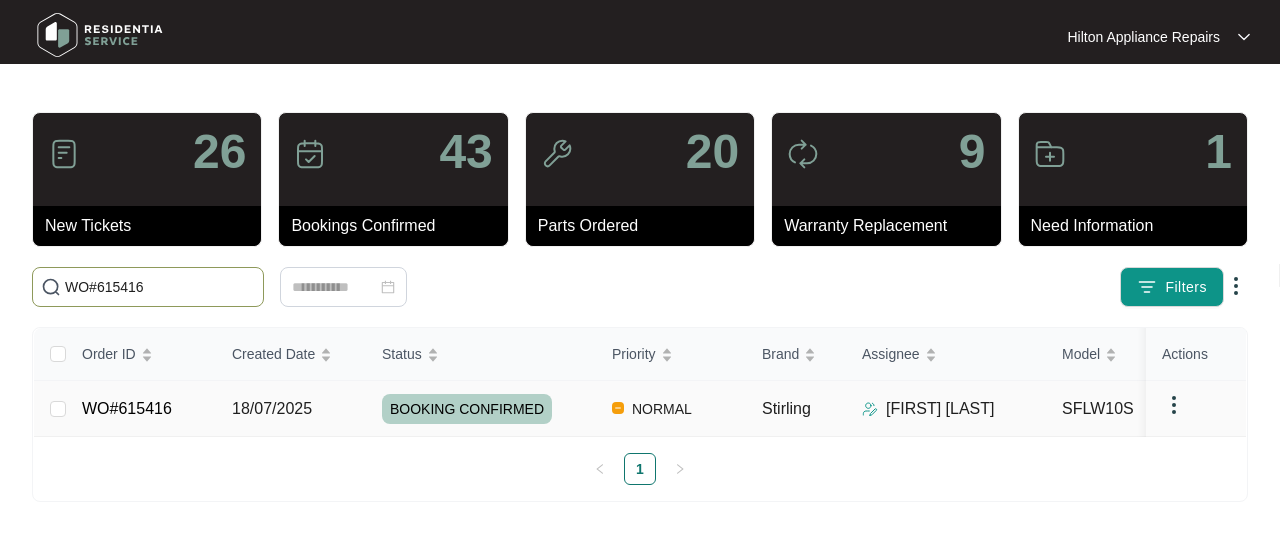 type on "WO#615416" 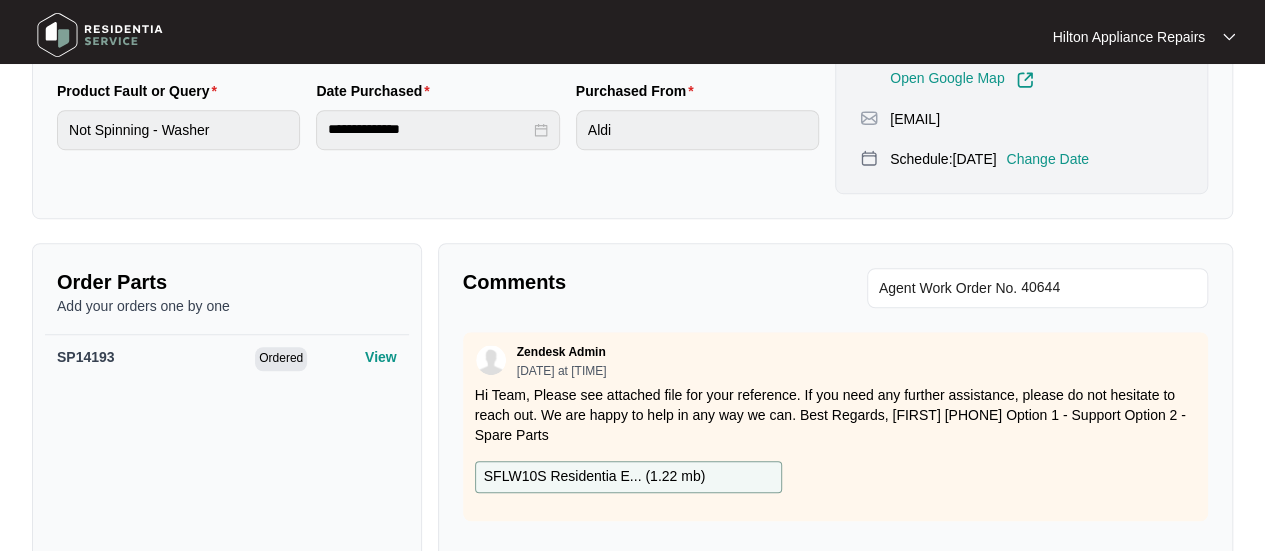 scroll, scrollTop: 600, scrollLeft: 0, axis: vertical 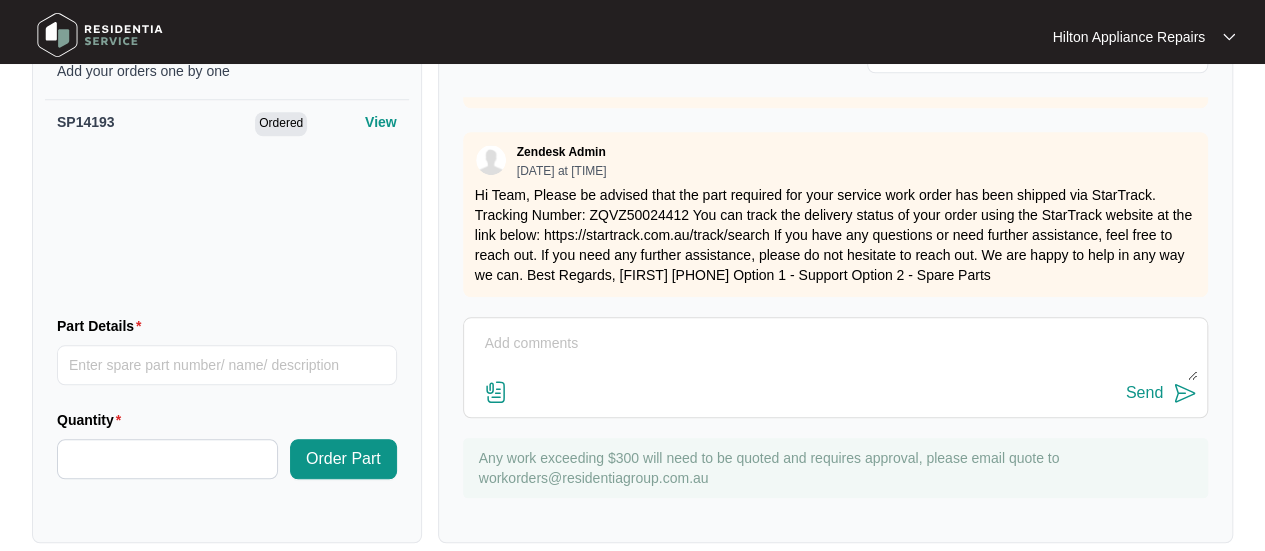 click at bounding box center (835, 354) 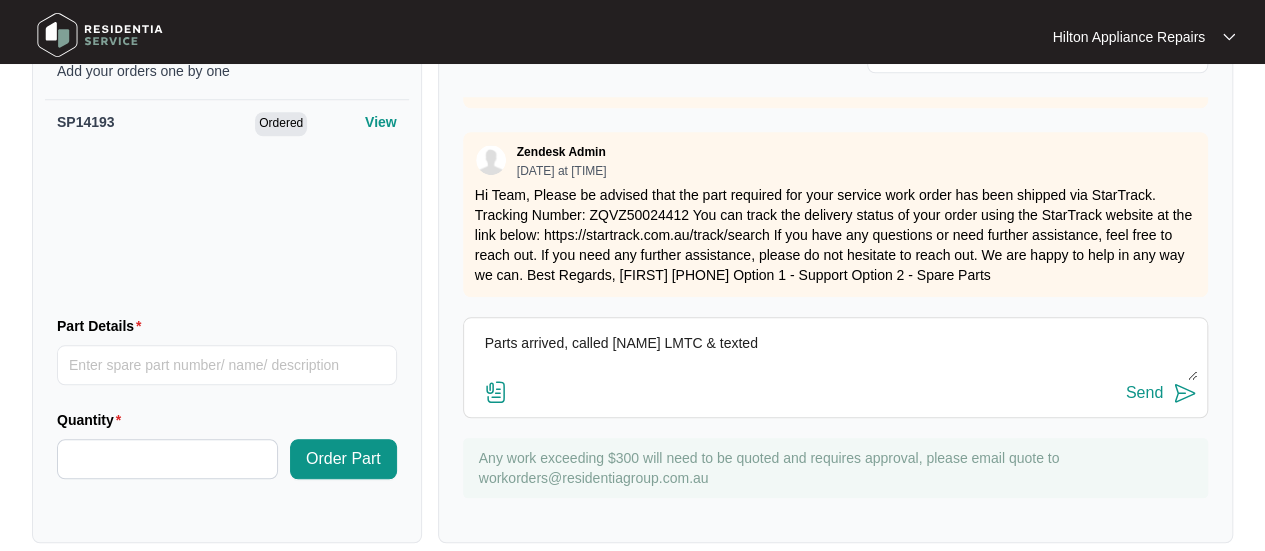 type on "Parts arrived, called [NAME] LMTC & texted" 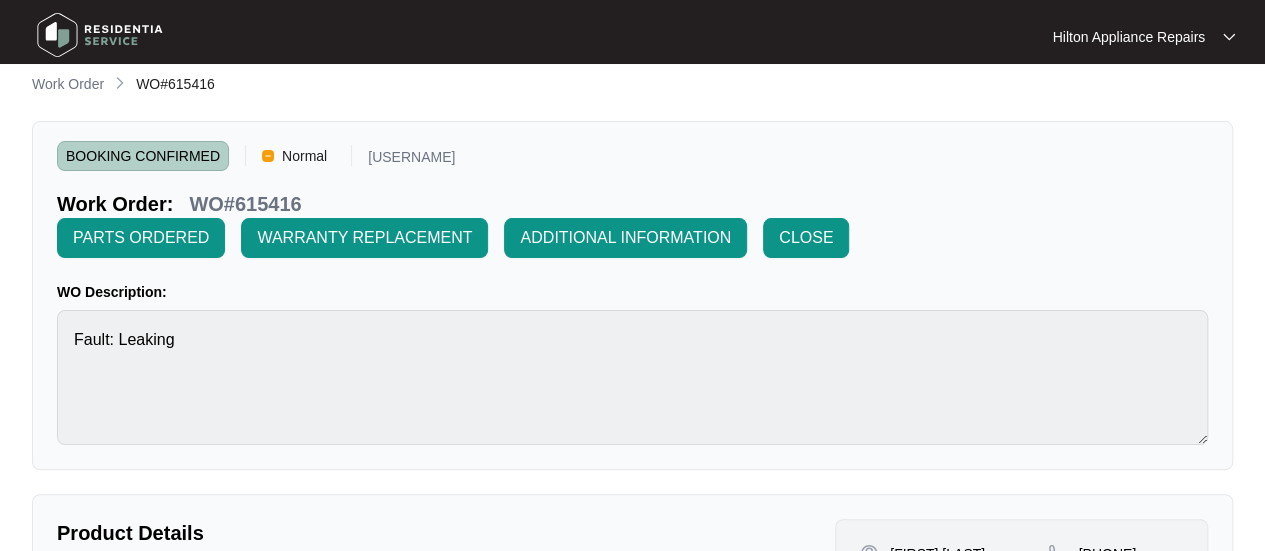 scroll, scrollTop: 0, scrollLeft: 0, axis: both 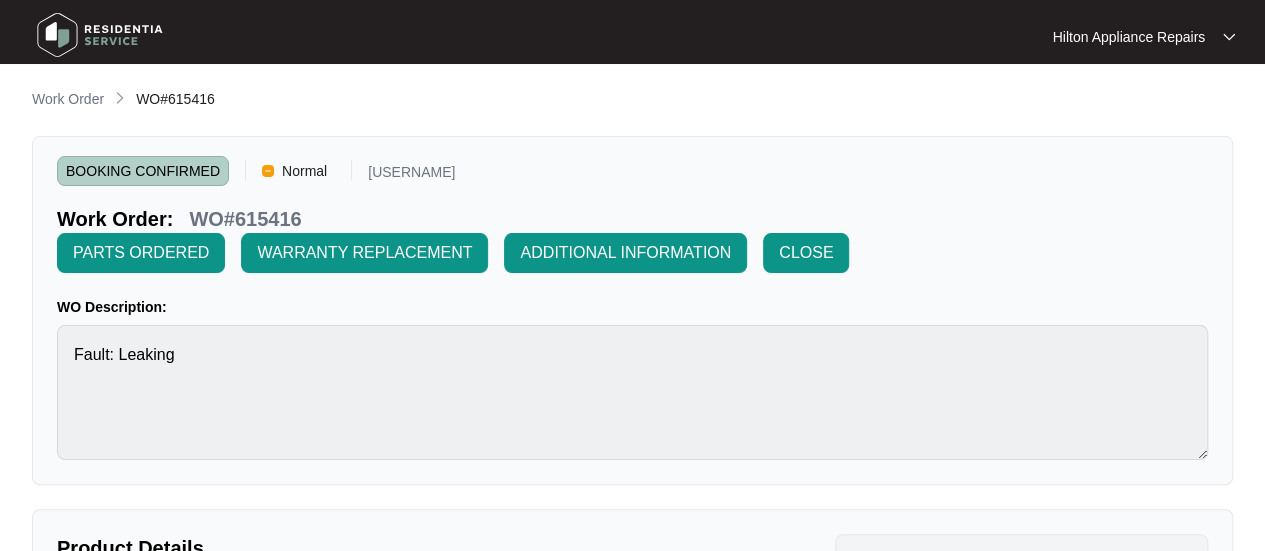 drag, startPoint x: 69, startPoint y: 94, endPoint x: 76, endPoint y: 103, distance: 11.401754 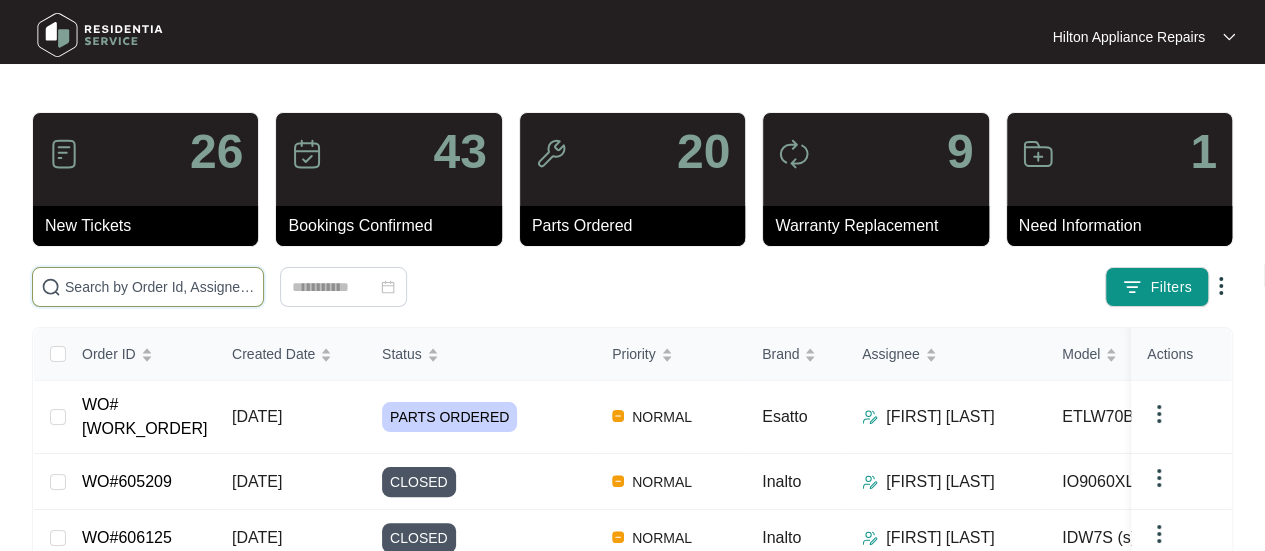 click at bounding box center [160, 287] 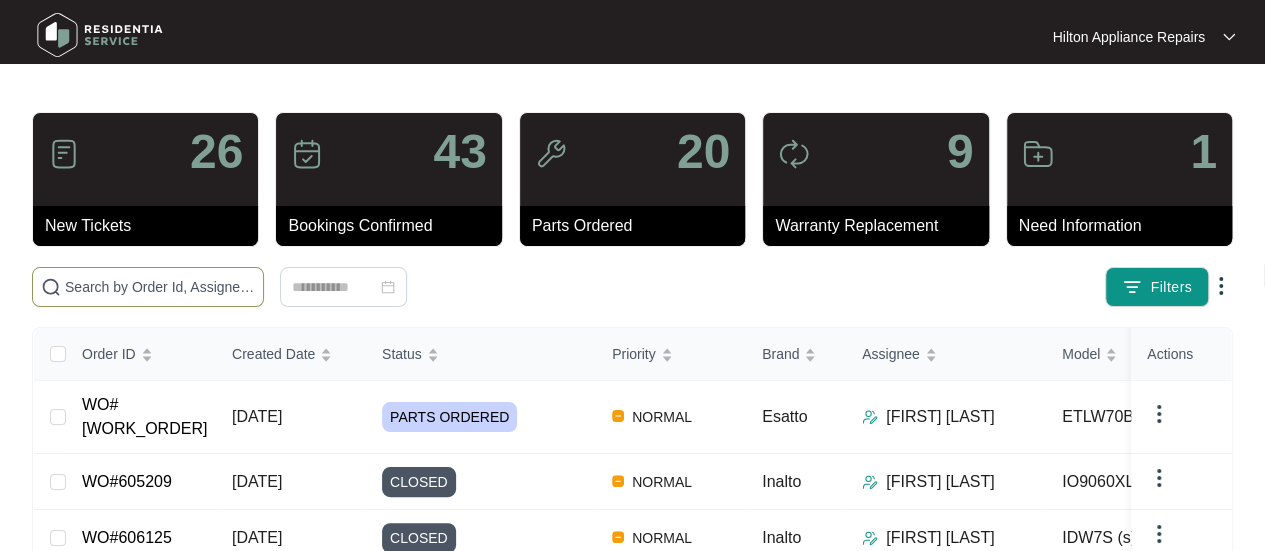 paste on "WO#608241" 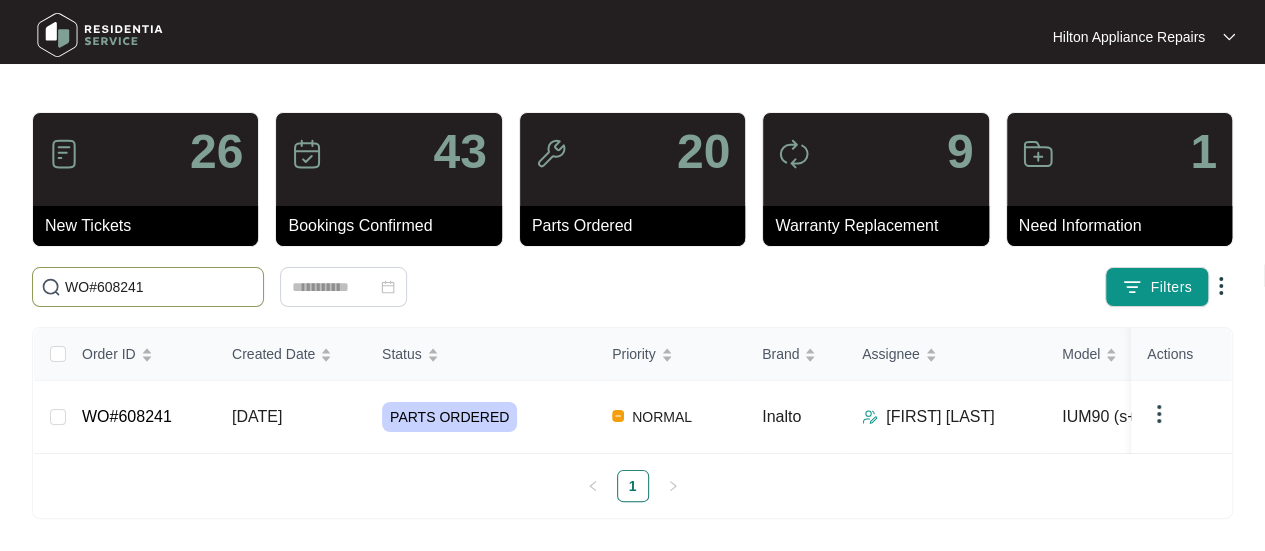 type on "WO#608241" 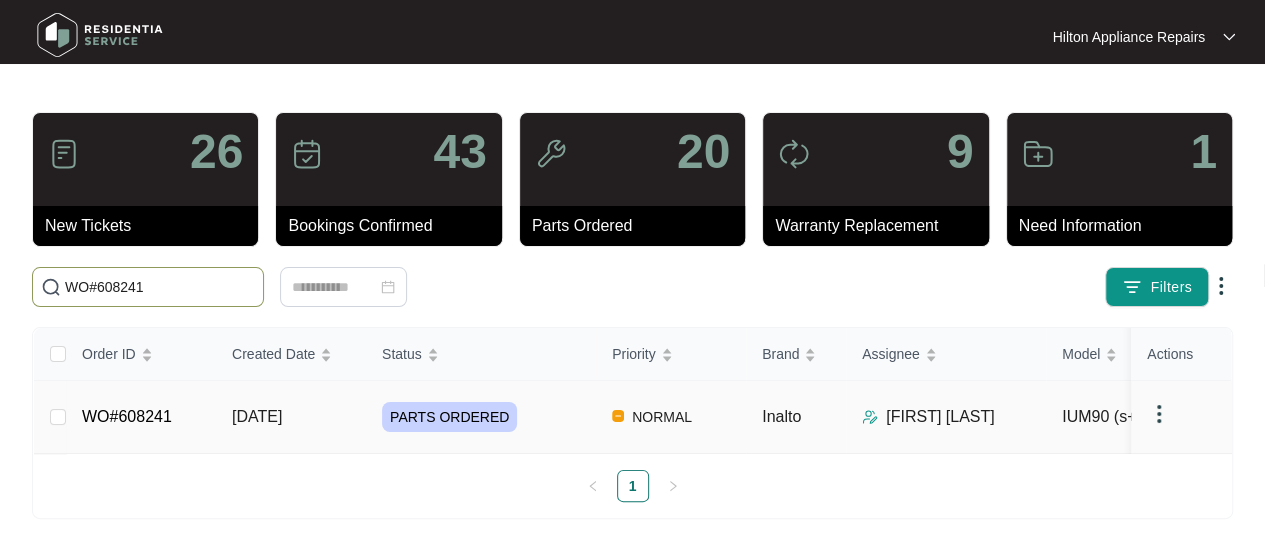 click on "[DATE]" at bounding box center (257, 416) 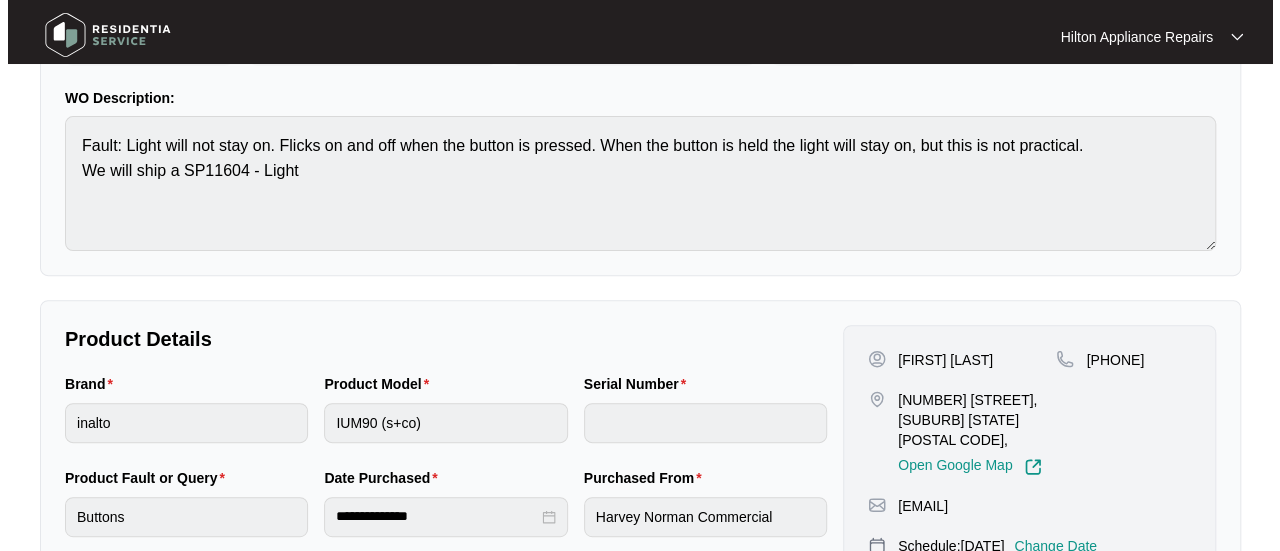 scroll, scrollTop: 300, scrollLeft: 0, axis: vertical 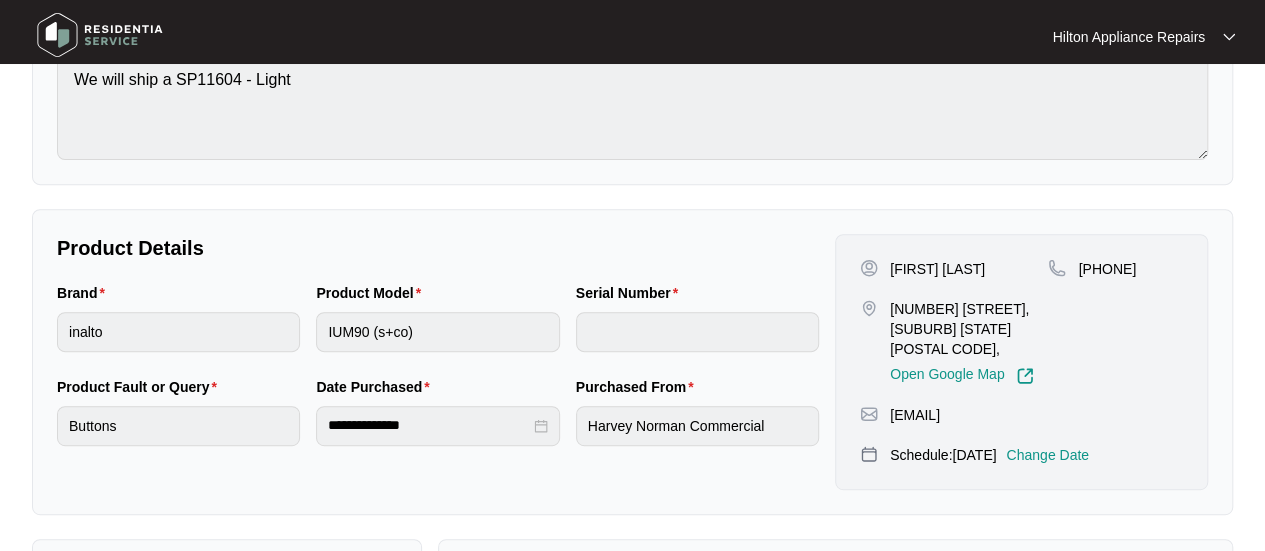click on "Change Date" at bounding box center [1047, 455] 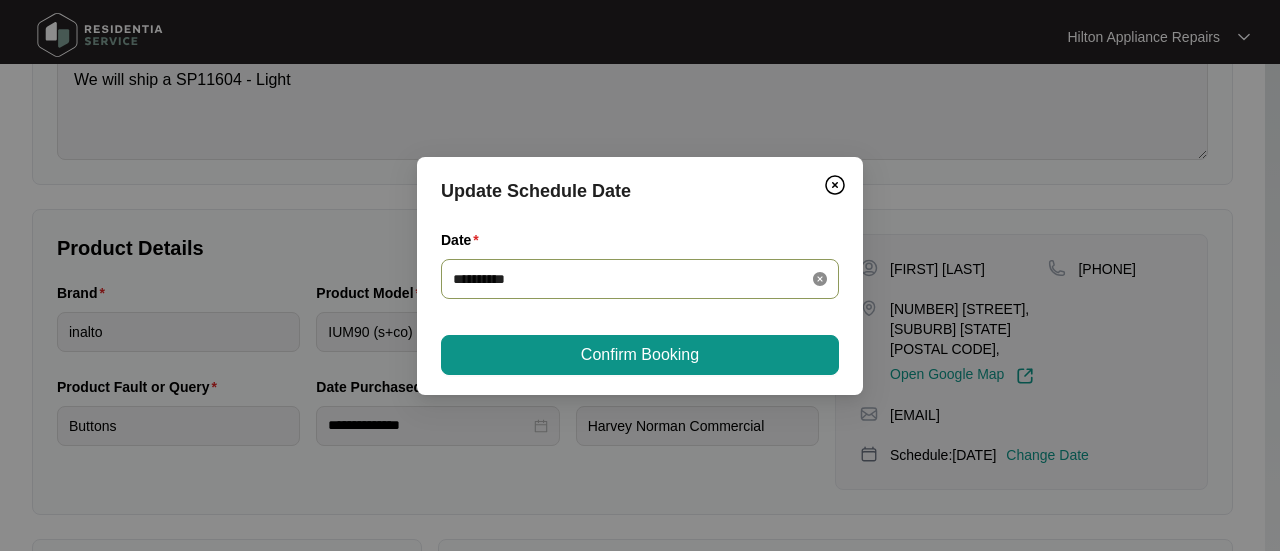 click 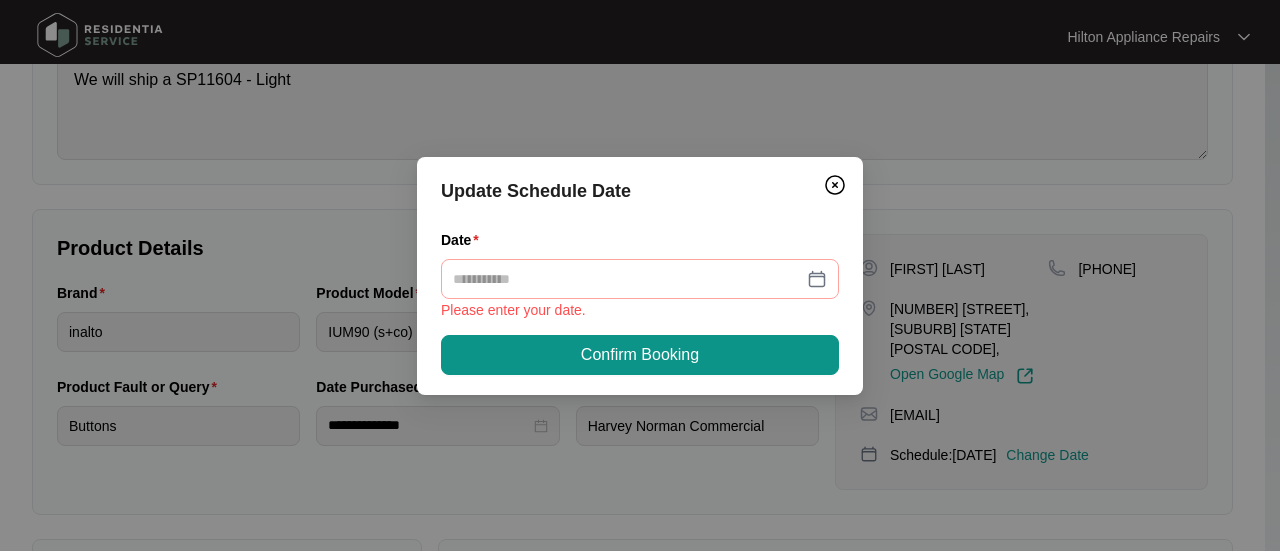 click at bounding box center [640, 279] 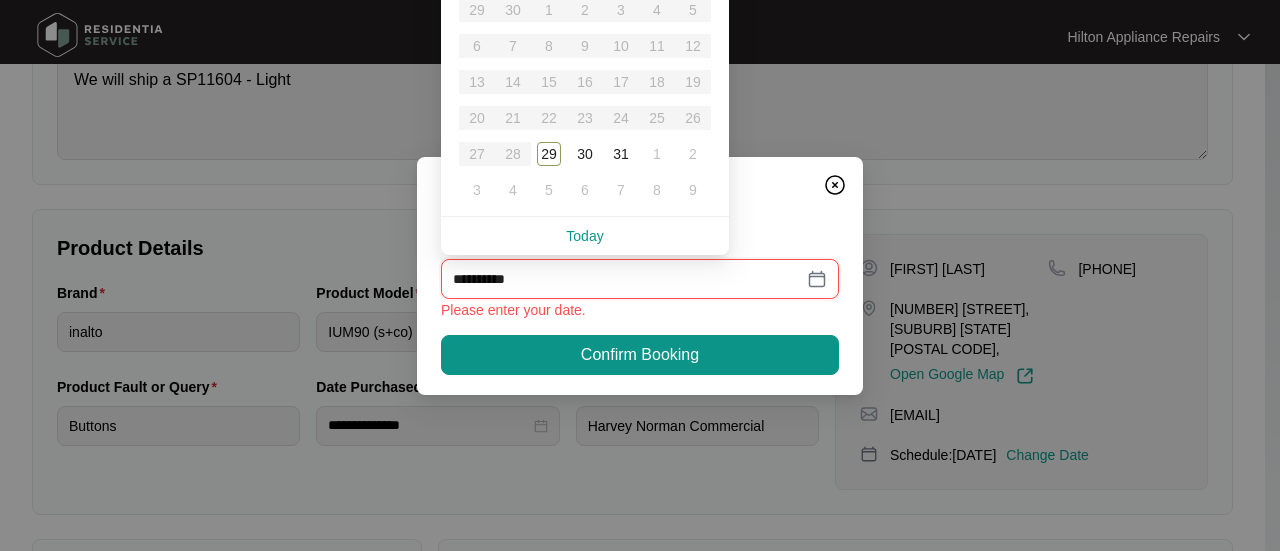 type on "**********" 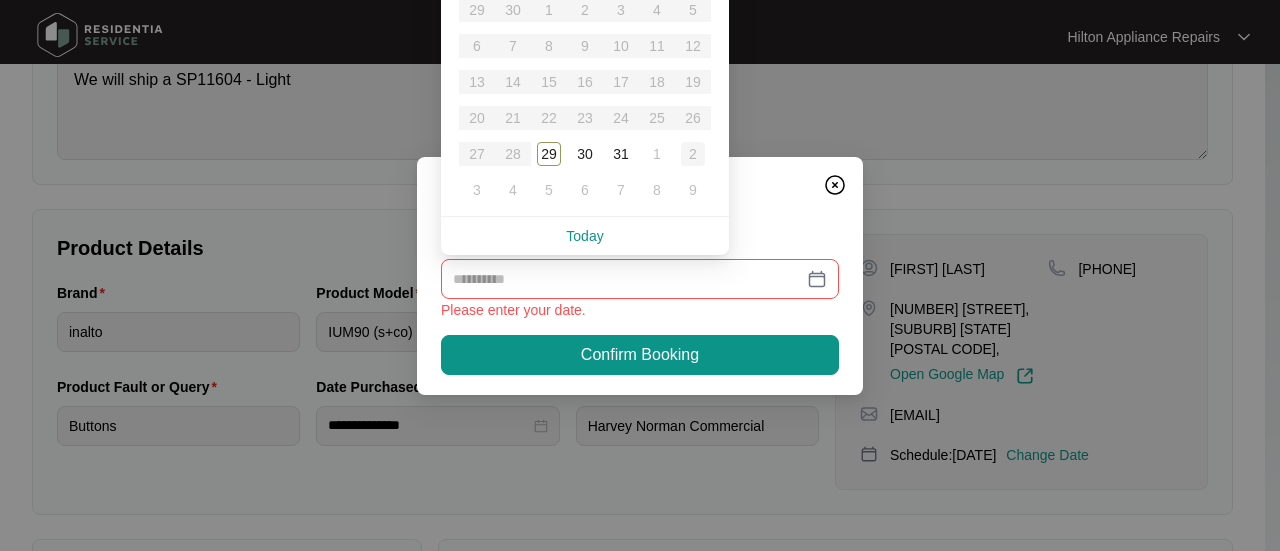 click on "2" at bounding box center (693, 154) 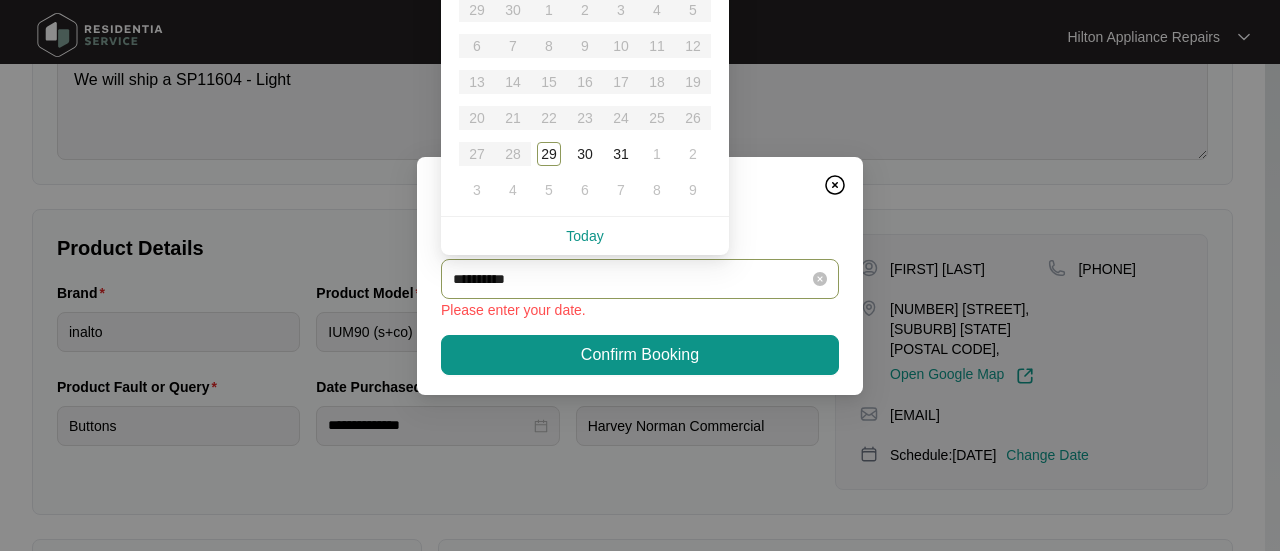 type on "**********" 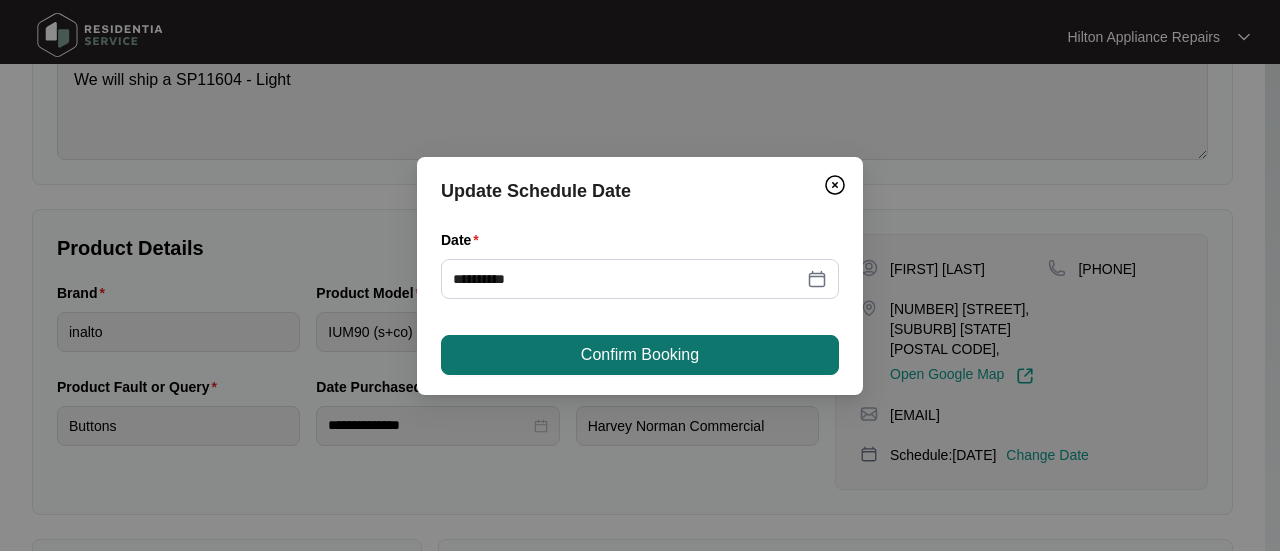 click on "Confirm Booking" at bounding box center (640, 355) 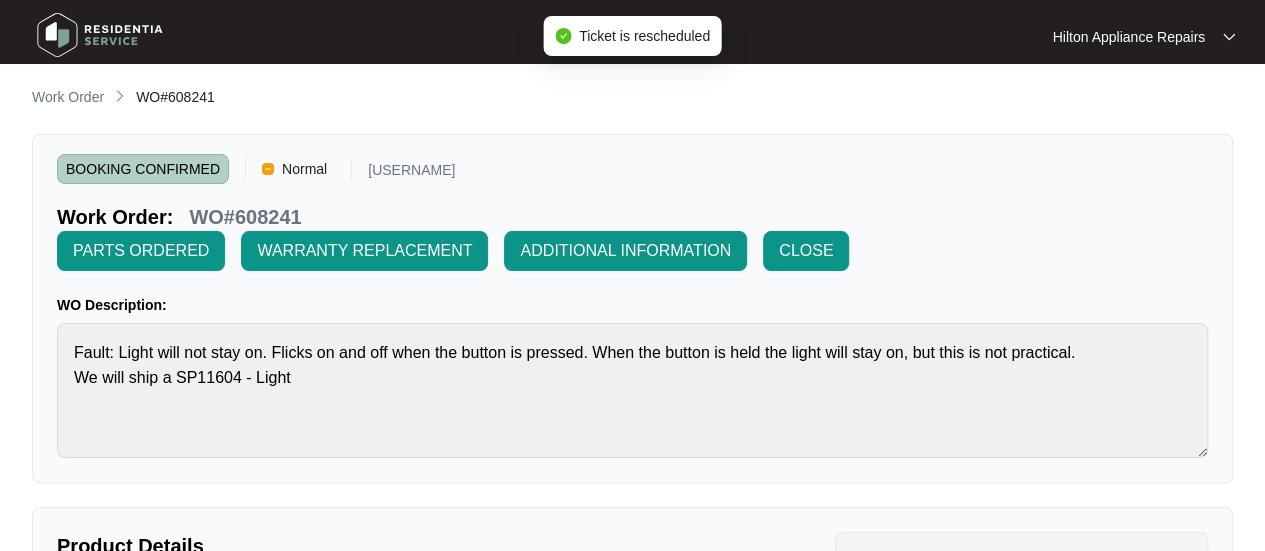 scroll, scrollTop: 0, scrollLeft: 0, axis: both 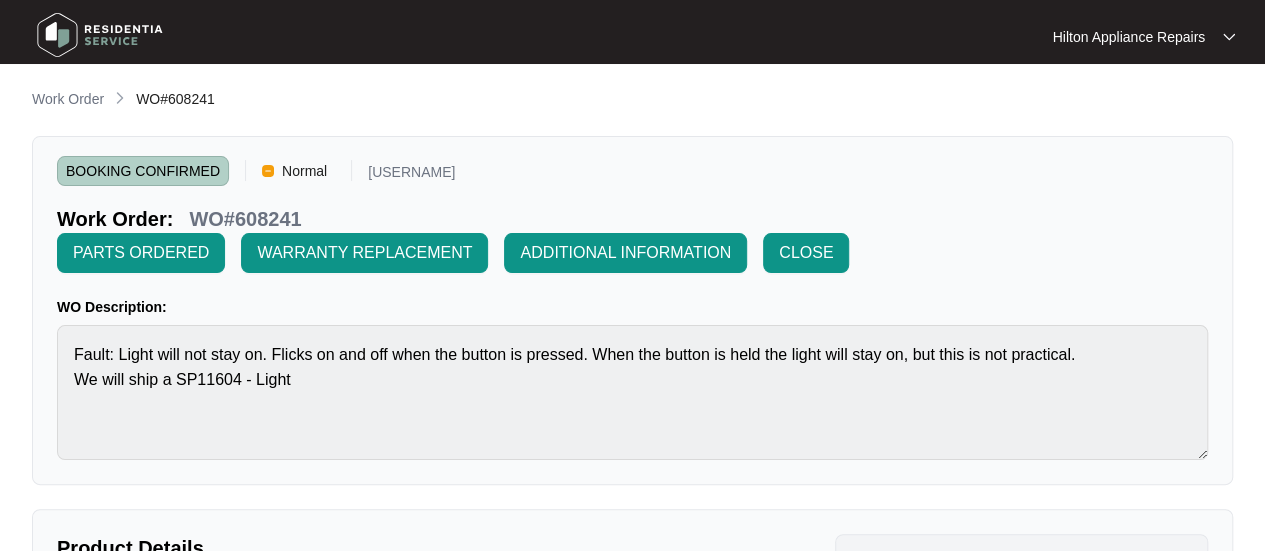 click on "**********" at bounding box center [632, 703] 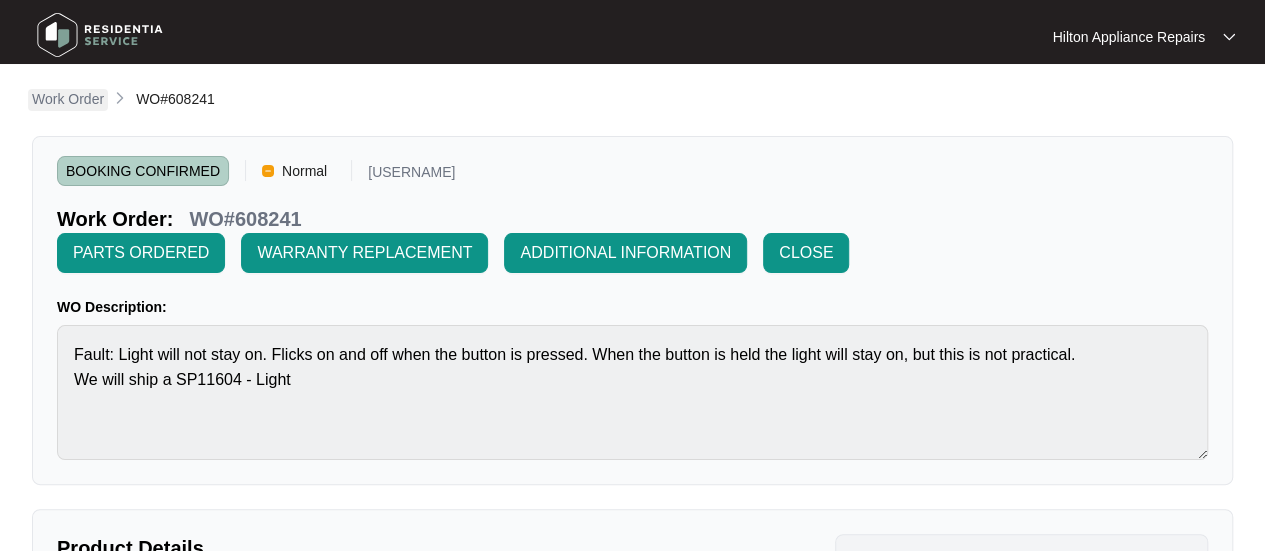 click on "Work Order" at bounding box center [68, 99] 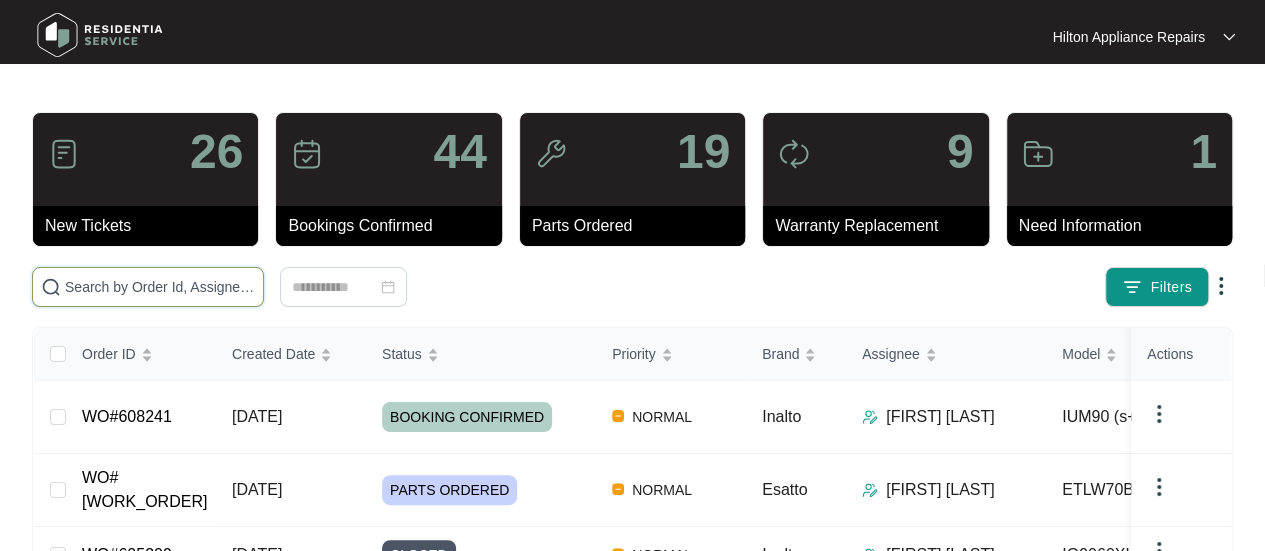 click at bounding box center [160, 287] 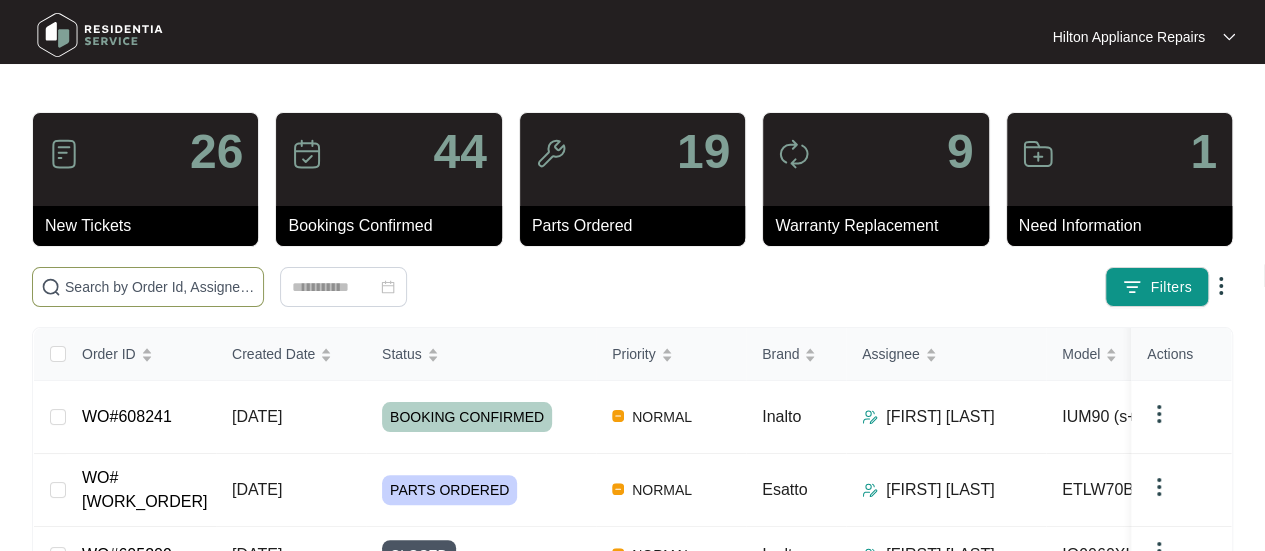 paste on "WO#618286" 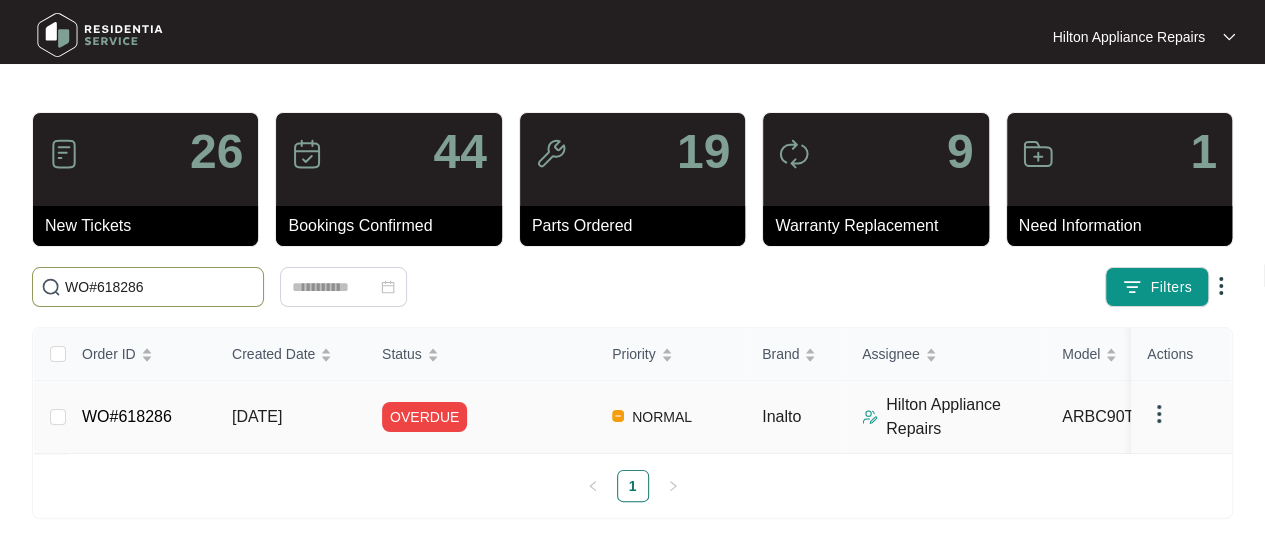type on "WO#618286" 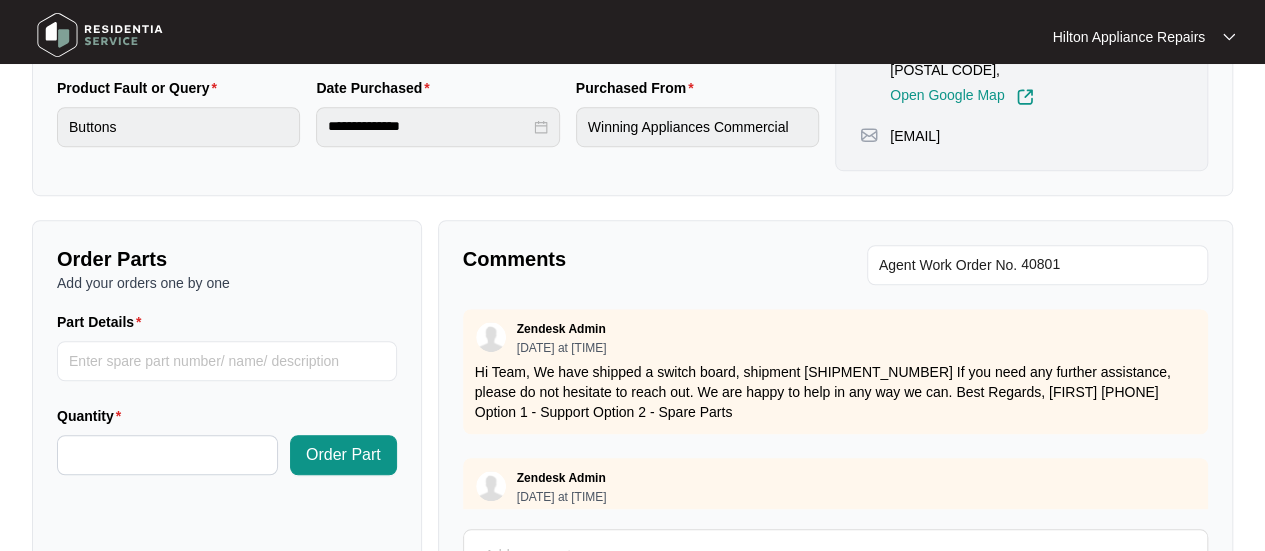 scroll, scrollTop: 600, scrollLeft: 0, axis: vertical 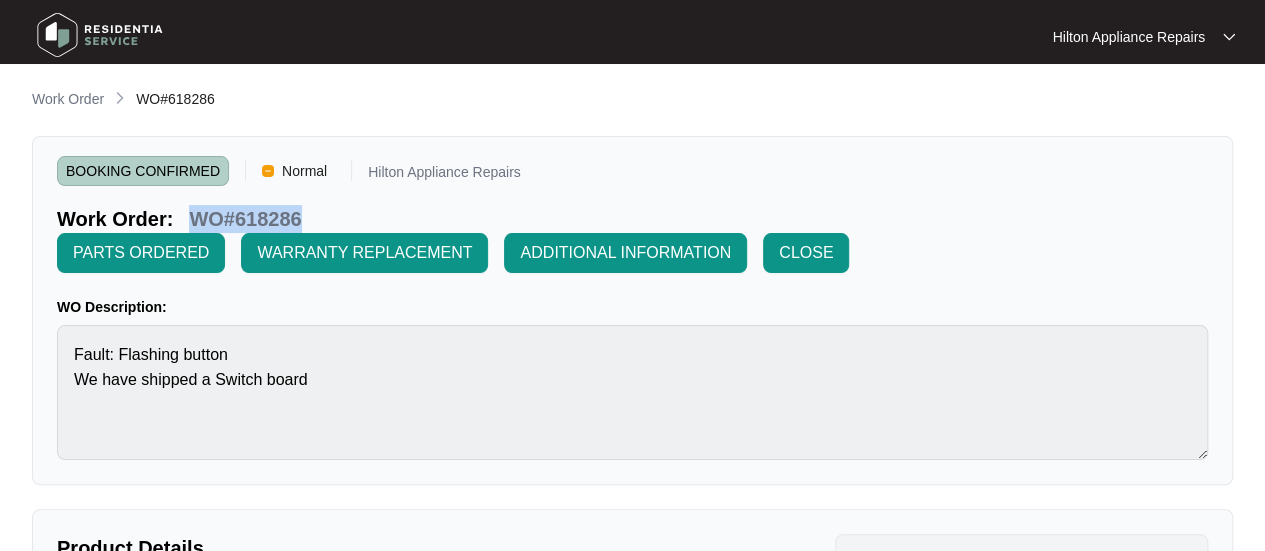 drag, startPoint x: 304, startPoint y: 213, endPoint x: 196, endPoint y: 214, distance: 108.00463 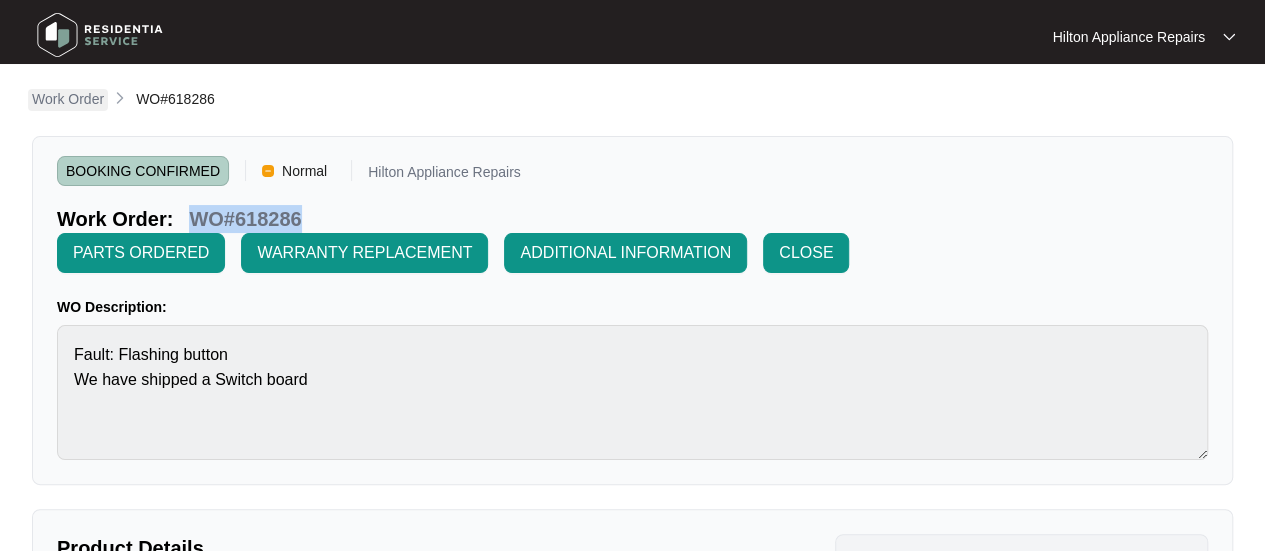 click on "Work Order" at bounding box center (68, 99) 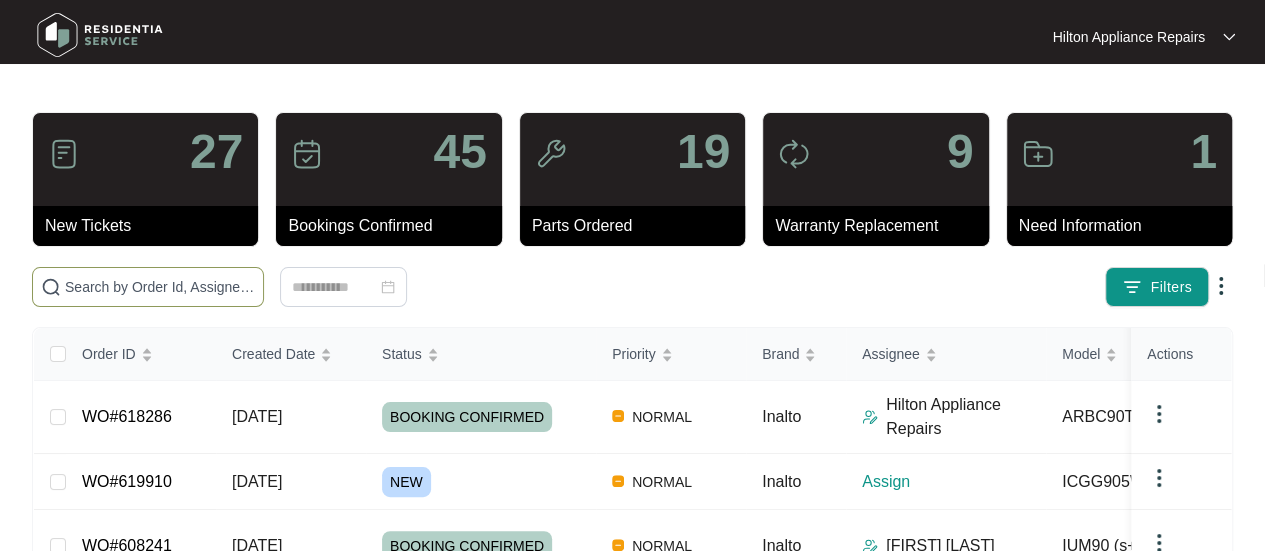 click at bounding box center [160, 287] 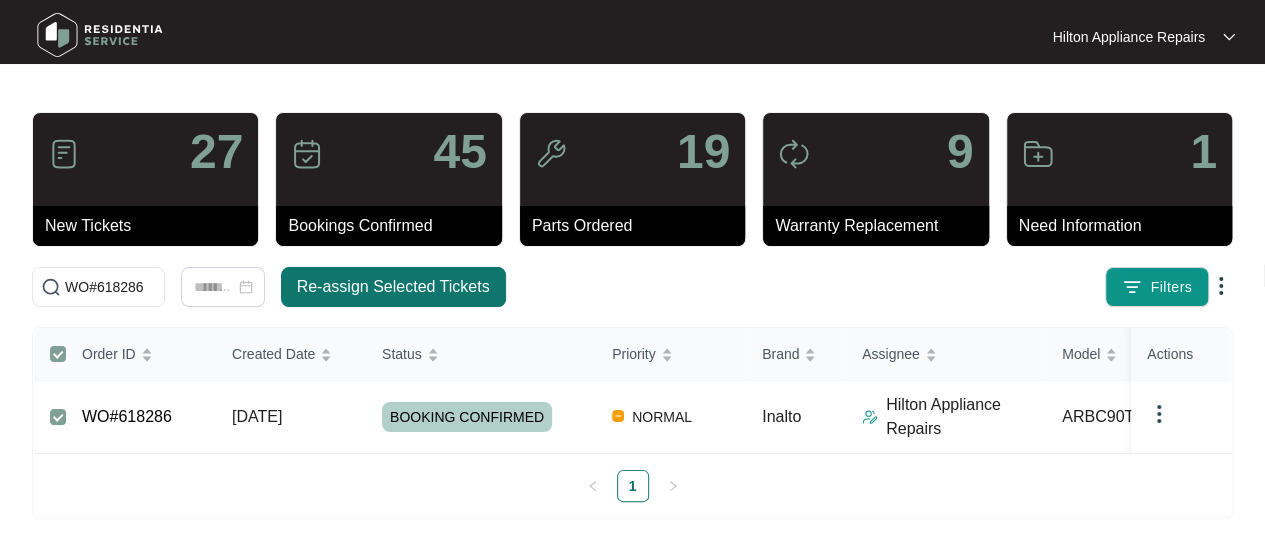 click on "Re-assign Selected Tickets" at bounding box center (393, 287) 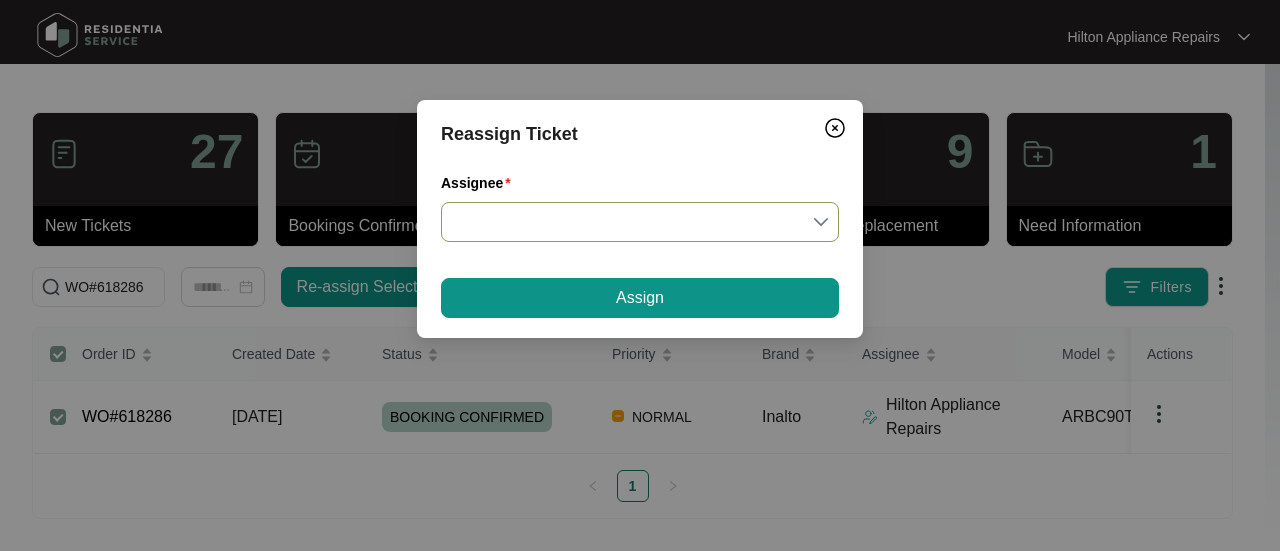 click on "Assignee" at bounding box center (640, 222) 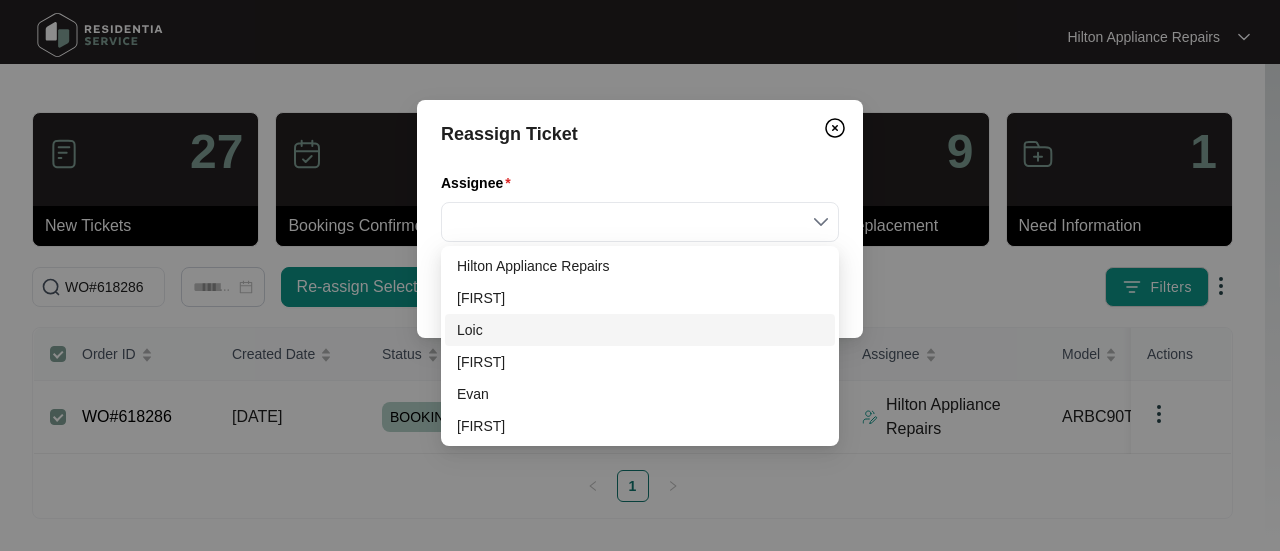 click on "Loic" at bounding box center (640, 330) 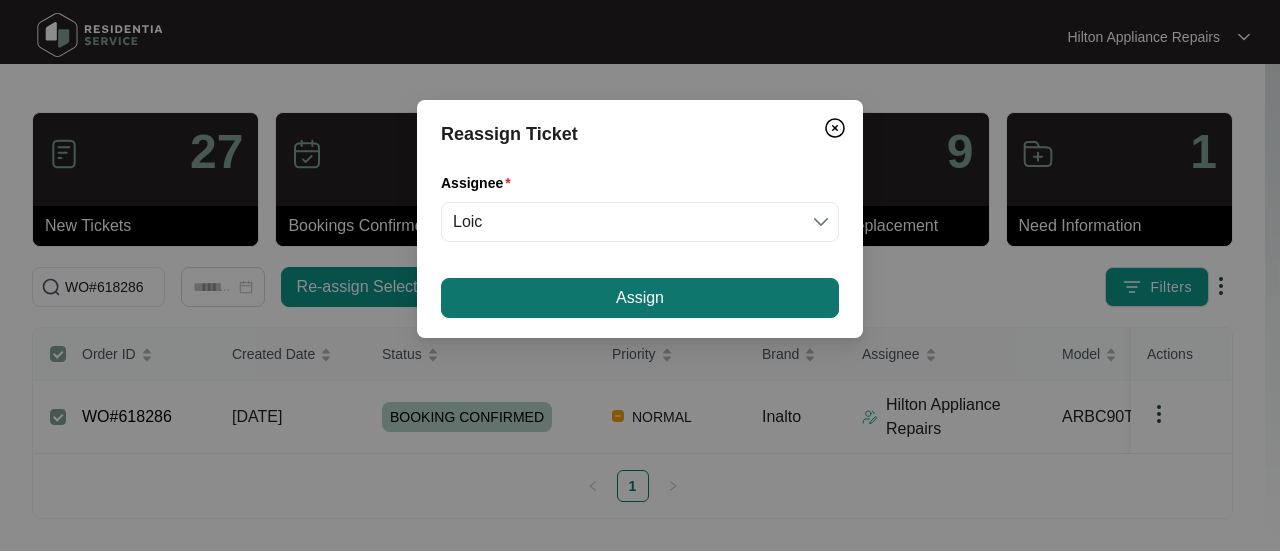 click on "Assign" at bounding box center [640, 298] 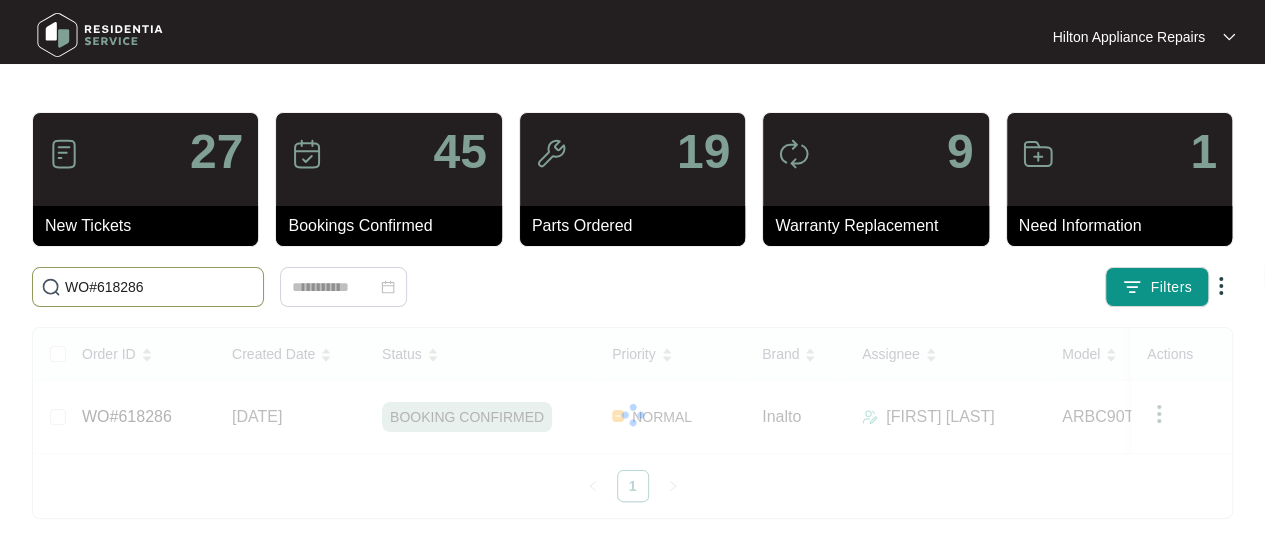 drag, startPoint x: 146, startPoint y: 284, endPoint x: -8, endPoint y: 283, distance: 154.00325 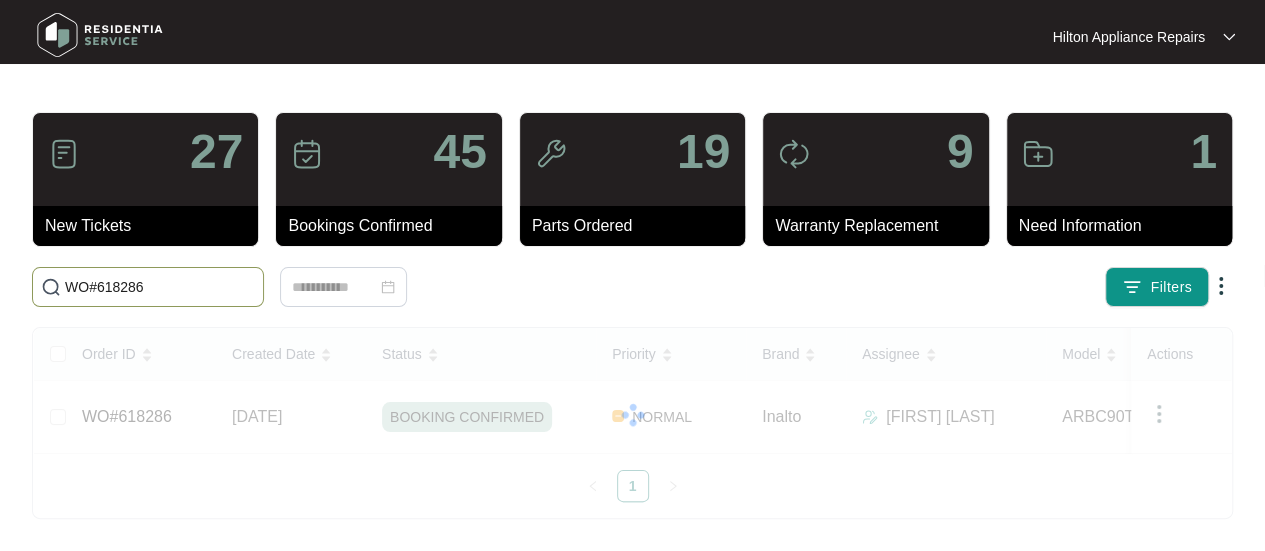 click on "Hilton Appliance Repairs Hilton App... 27 New Tickets 45 Bookings Confirmed 19 Parts Ordered 9 Warranty Replacement 1 Need Information WO#[NUMBER]   Filters Order ID Created Date Status Priority Brand Assignee Model Customer Name Purchased From Actions                       WO#[NUMBER] [DATE] BOOKING CONFIRMED NORMAL Inalto [FIRST] [LAST] (s+co) [FIRST] from [COMPANY] Winning Appliances Commercial 1 Click to sort ascending Click to sort ascending Click to sort ascending" at bounding box center [632, 275] 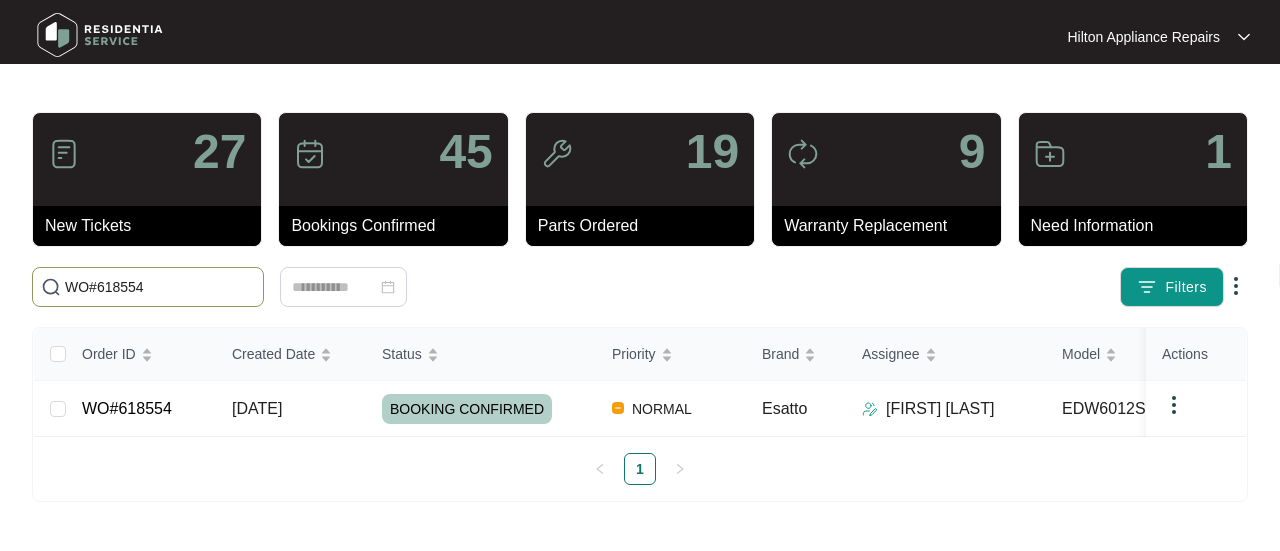 type on "WO#618554" 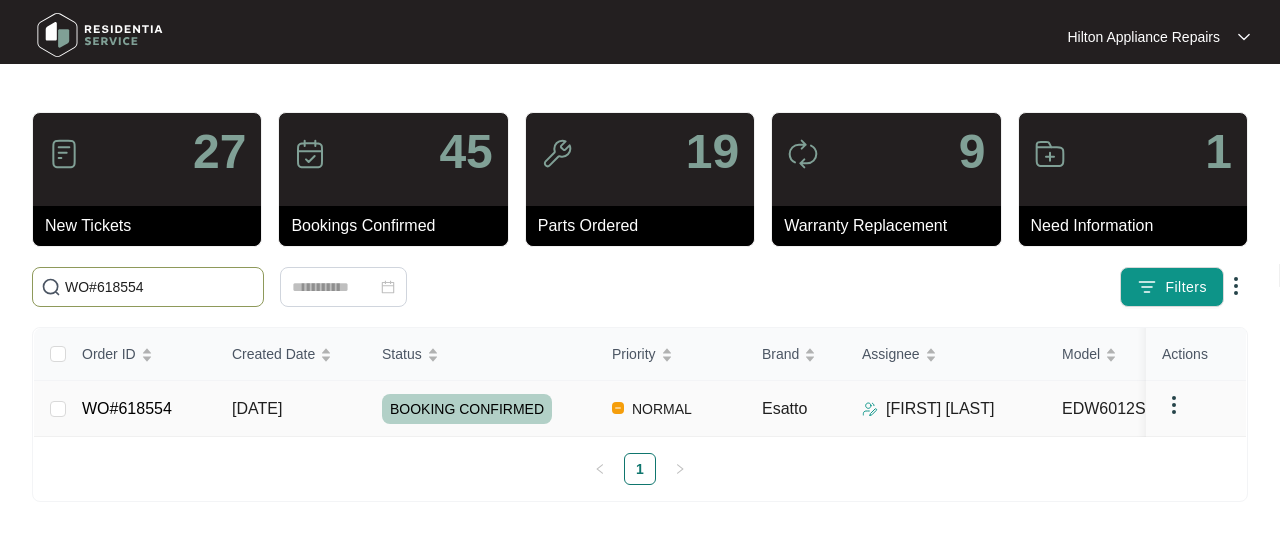 click on "[DATE]" at bounding box center (257, 408) 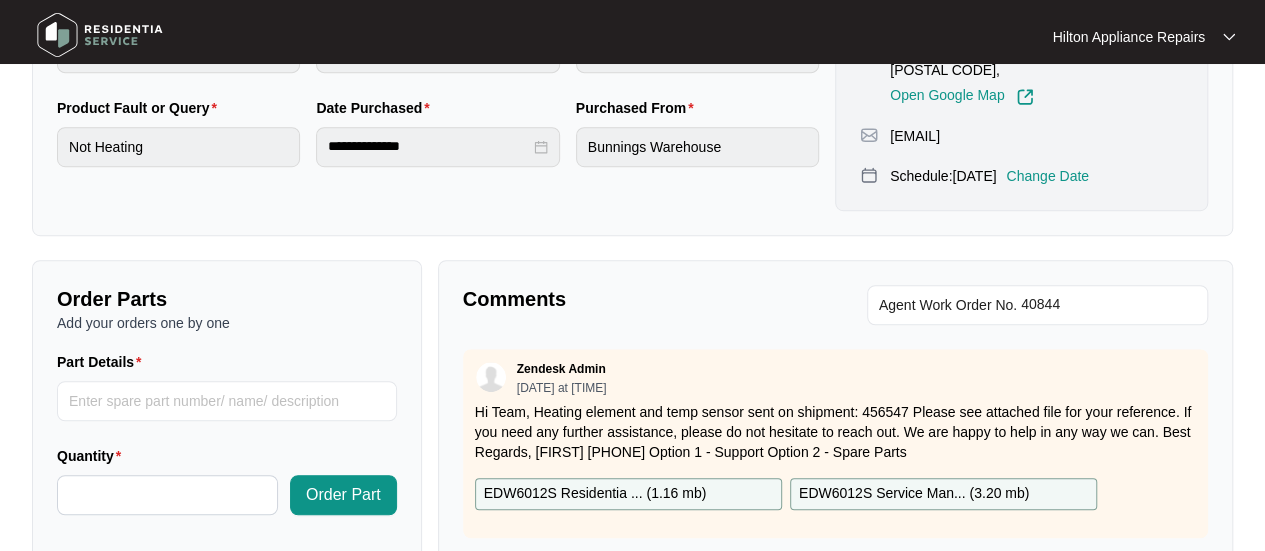 scroll, scrollTop: 800, scrollLeft: 0, axis: vertical 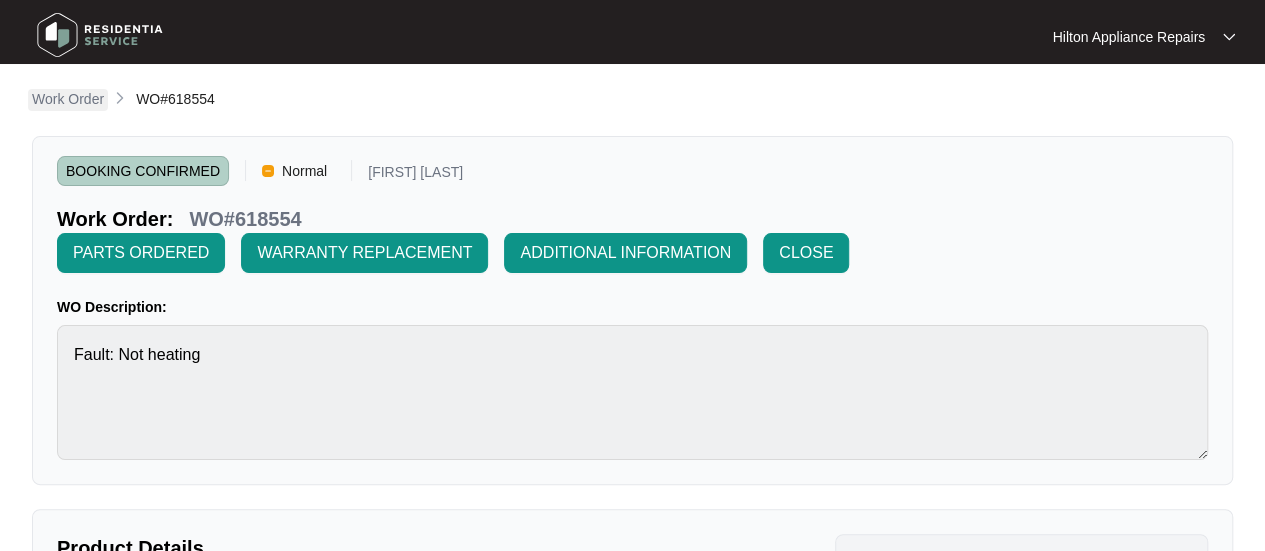 click on "Work Order" at bounding box center (68, 99) 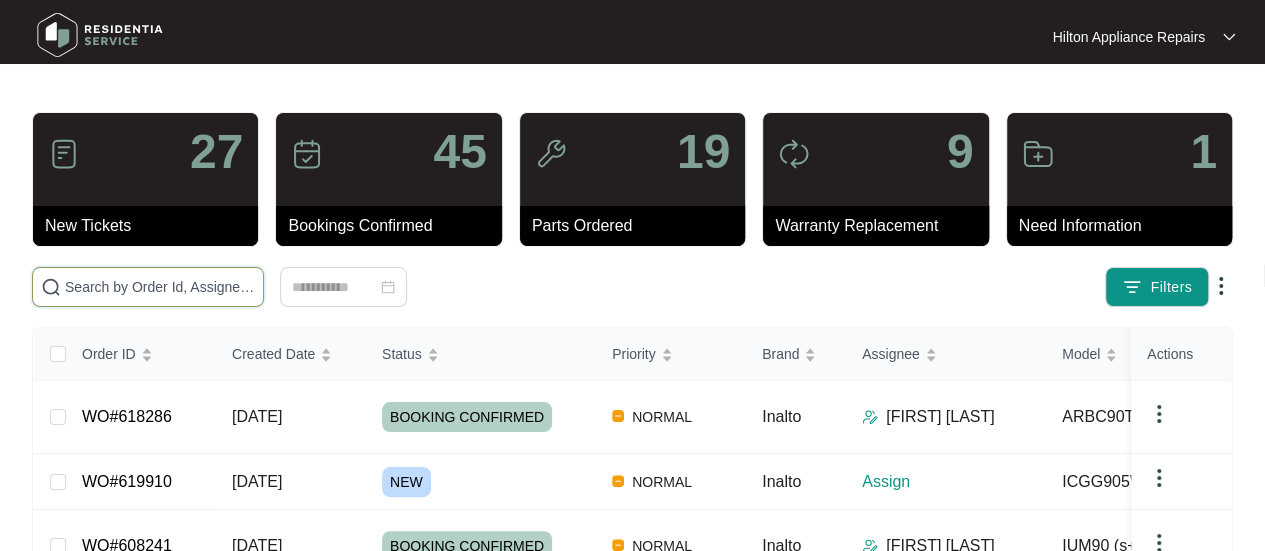 click at bounding box center [160, 287] 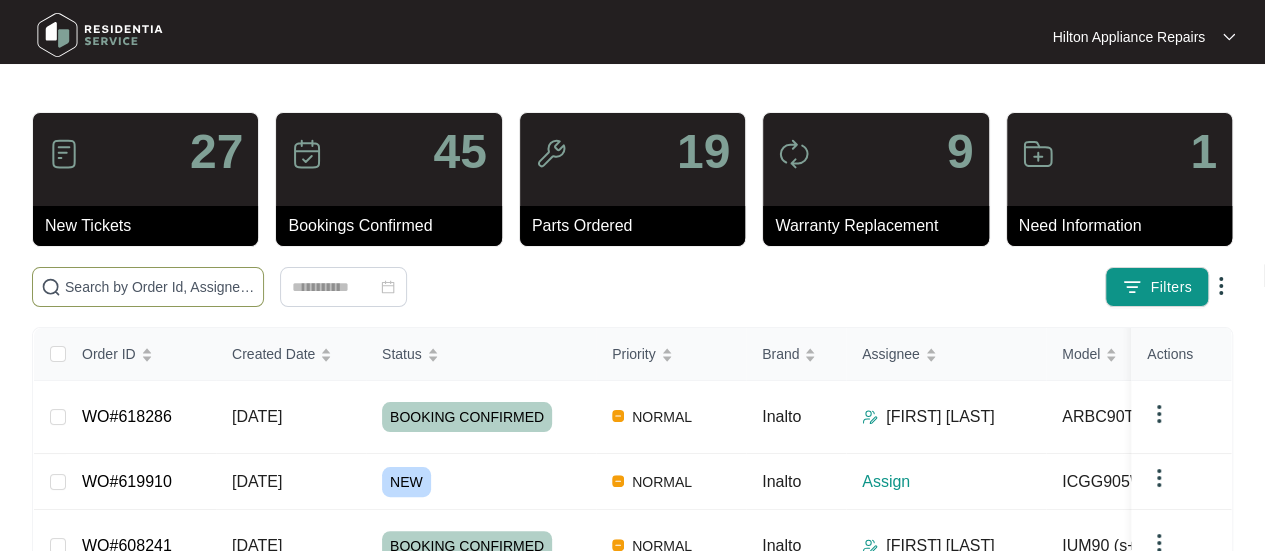 paste on "WO#618554" 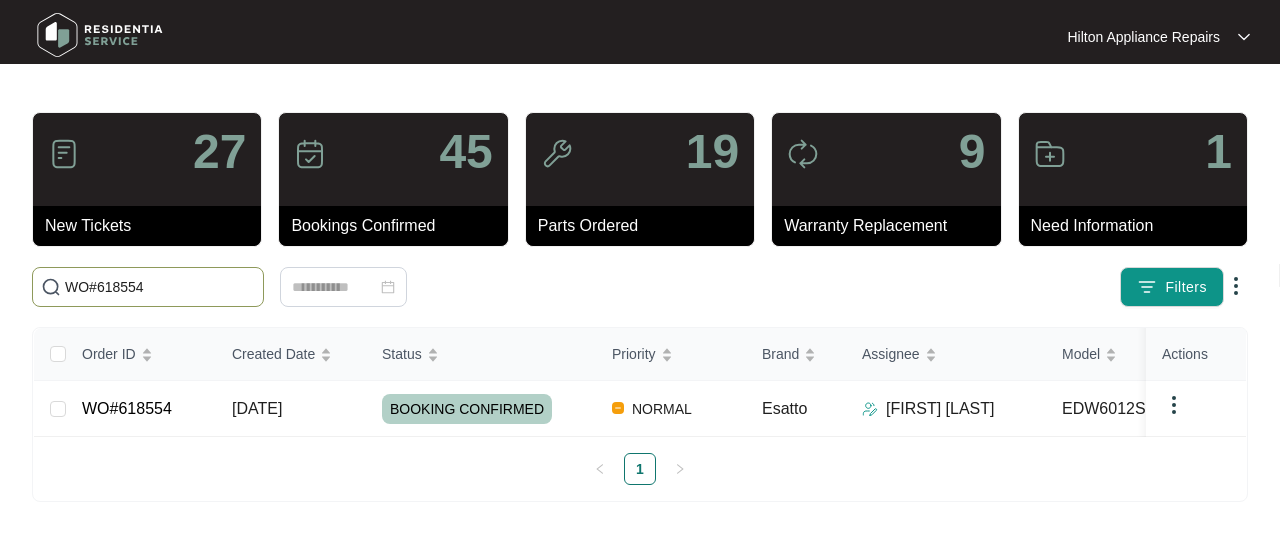 type on "WO#618554" 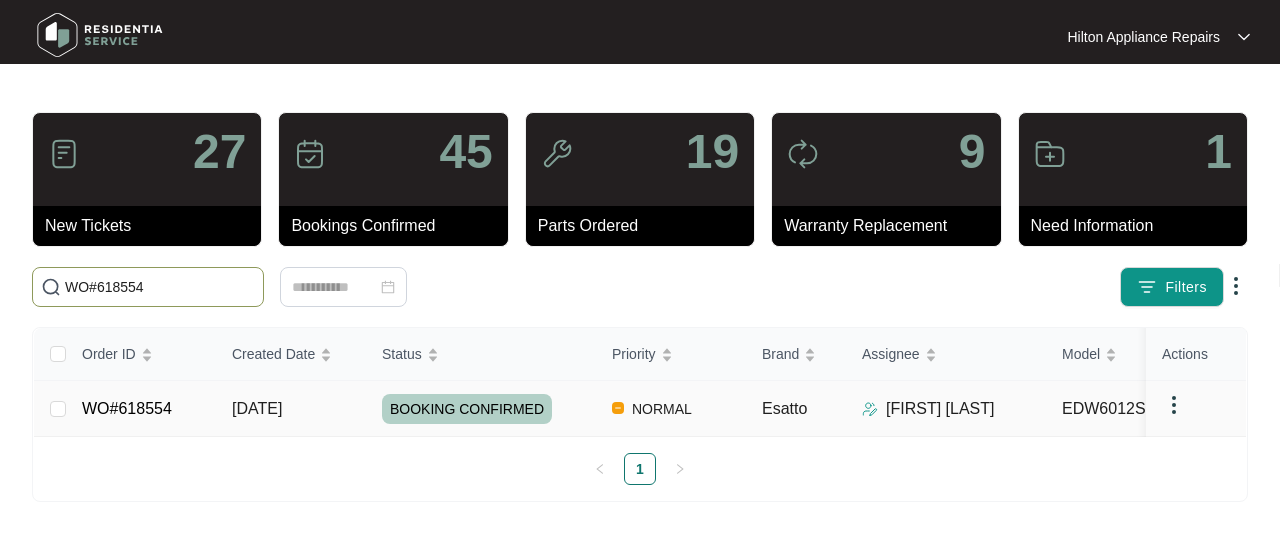 click on "[DATE]" at bounding box center [257, 408] 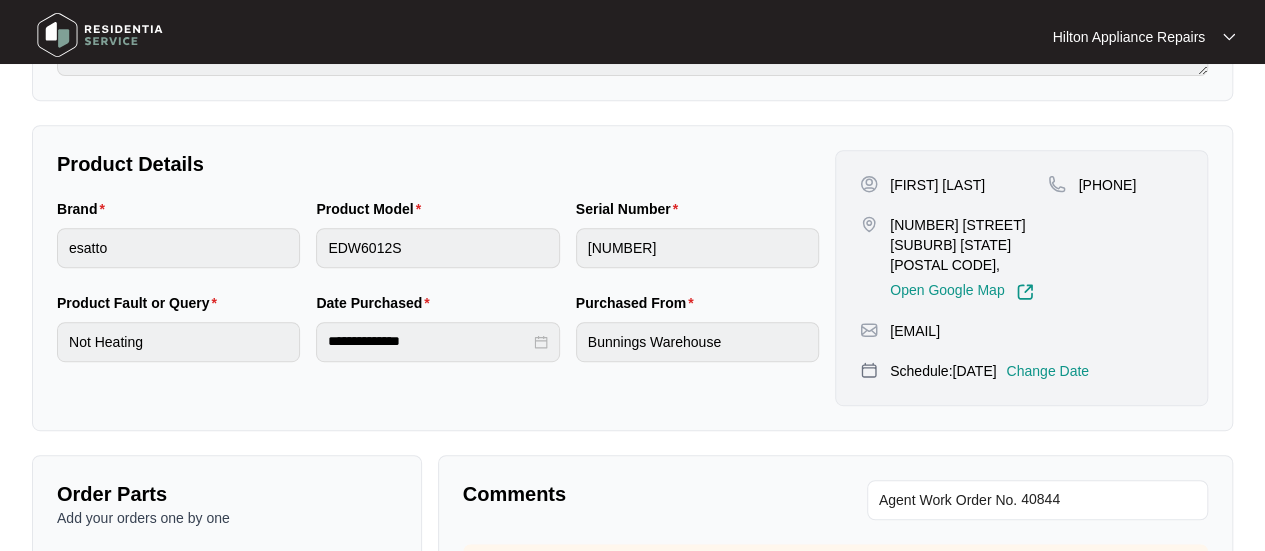 scroll, scrollTop: 400, scrollLeft: 0, axis: vertical 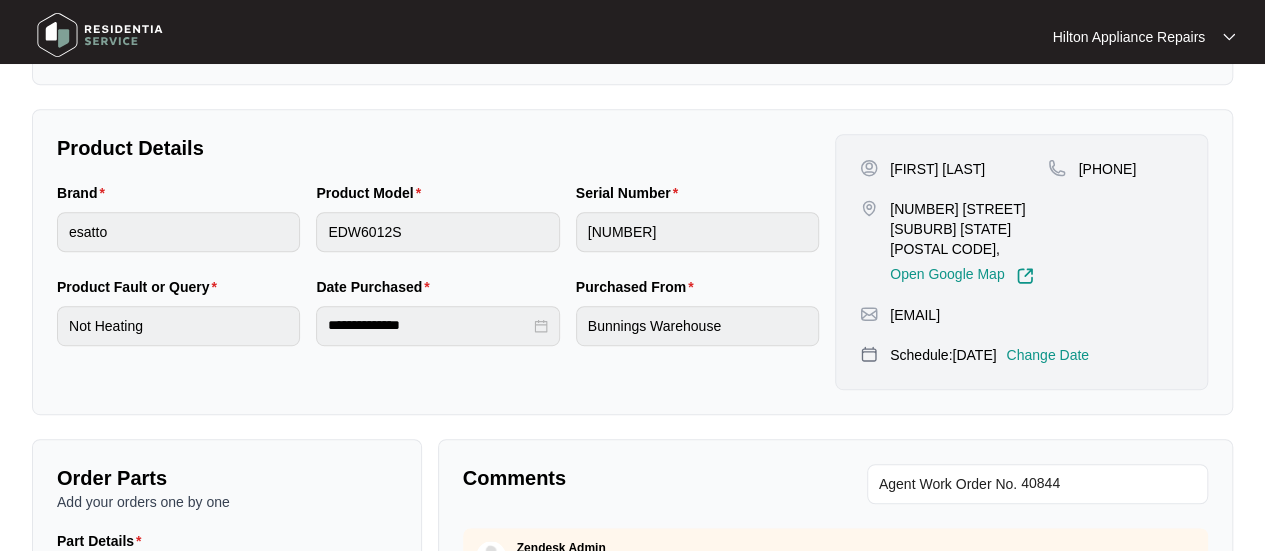 click on "Change Date" at bounding box center [1047, 355] 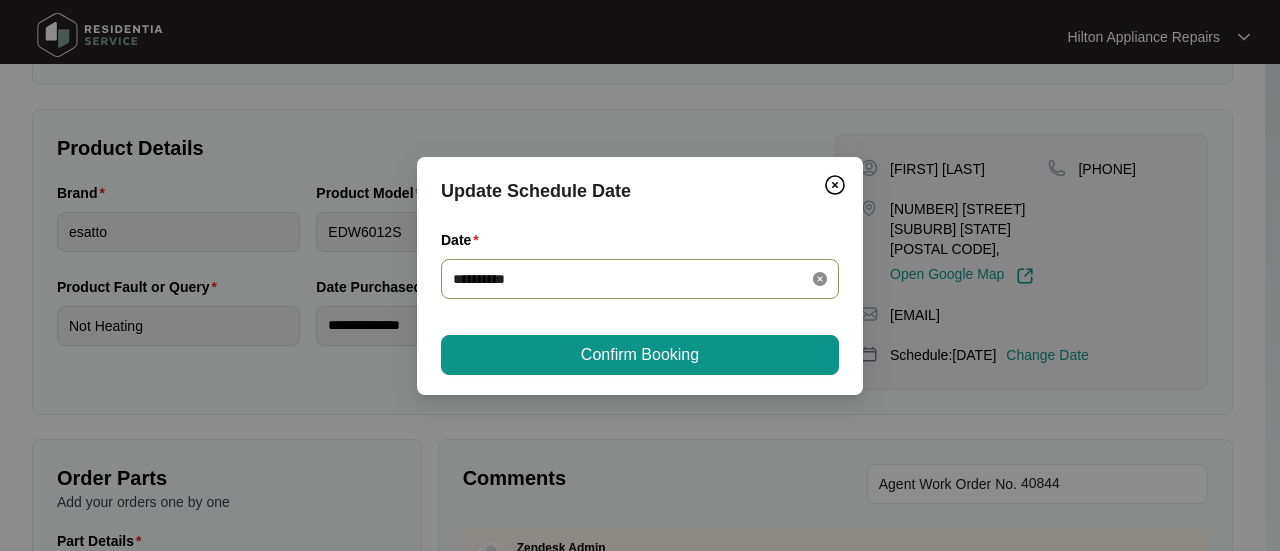 click 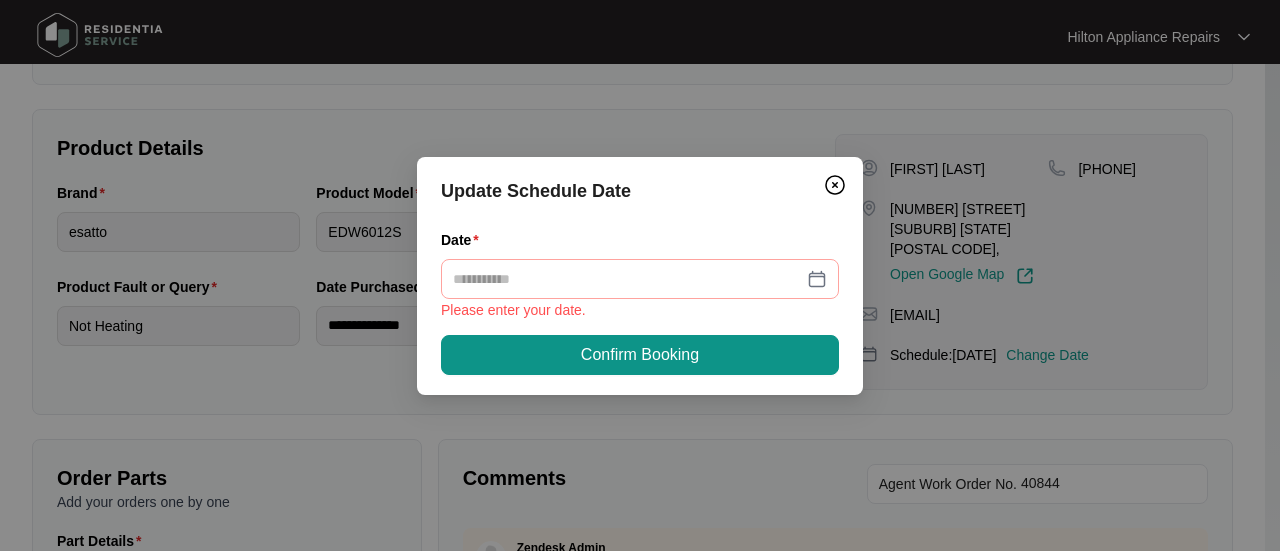 click at bounding box center [640, 279] 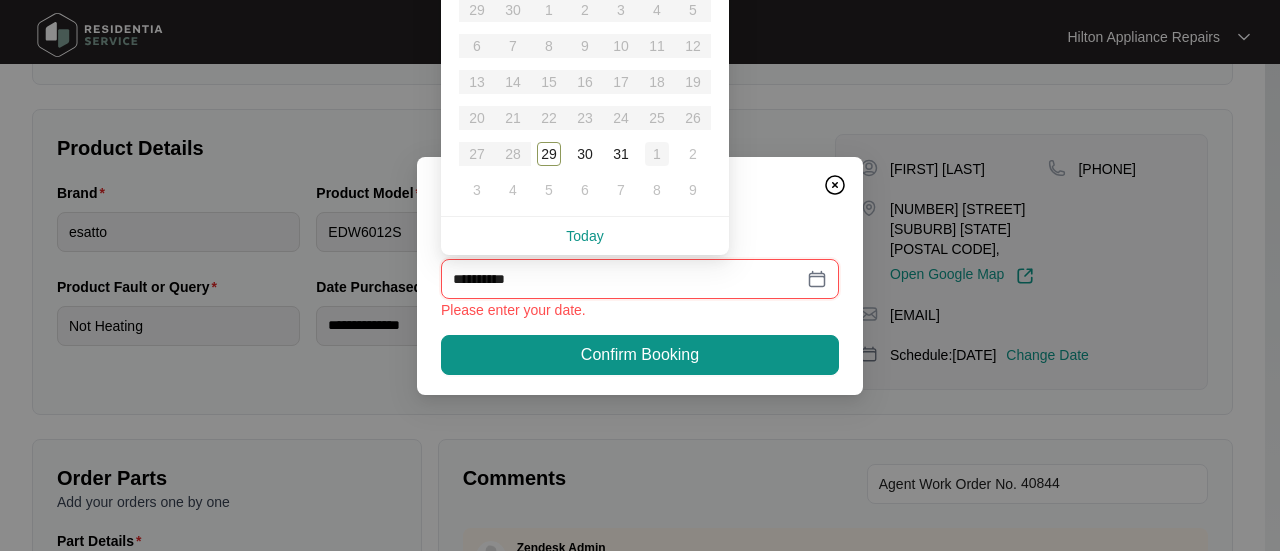 type on "**********" 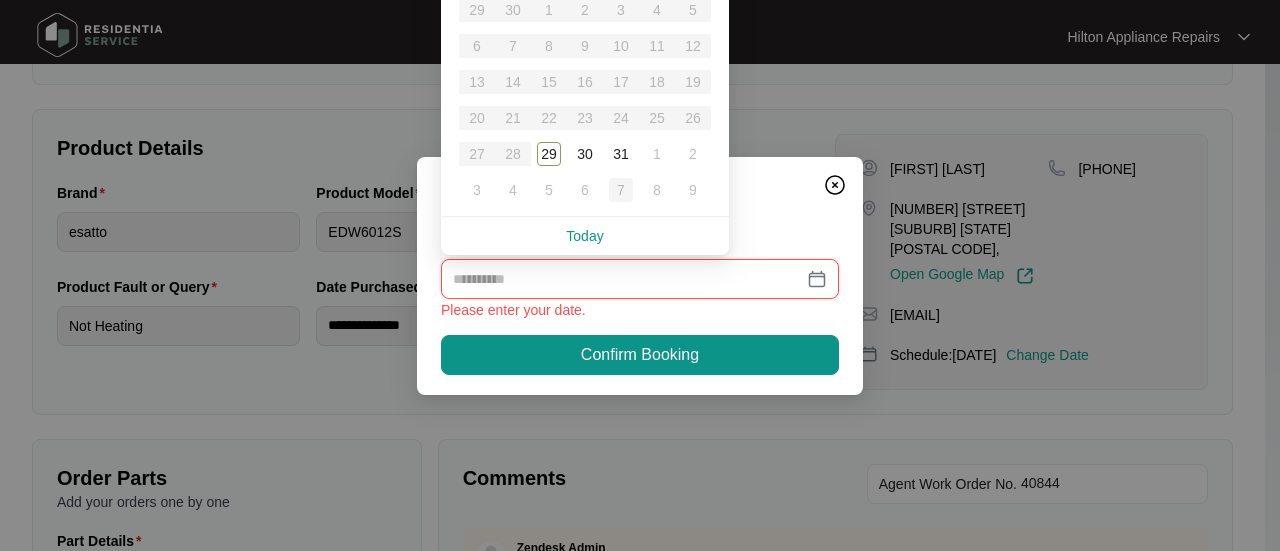 type on "**********" 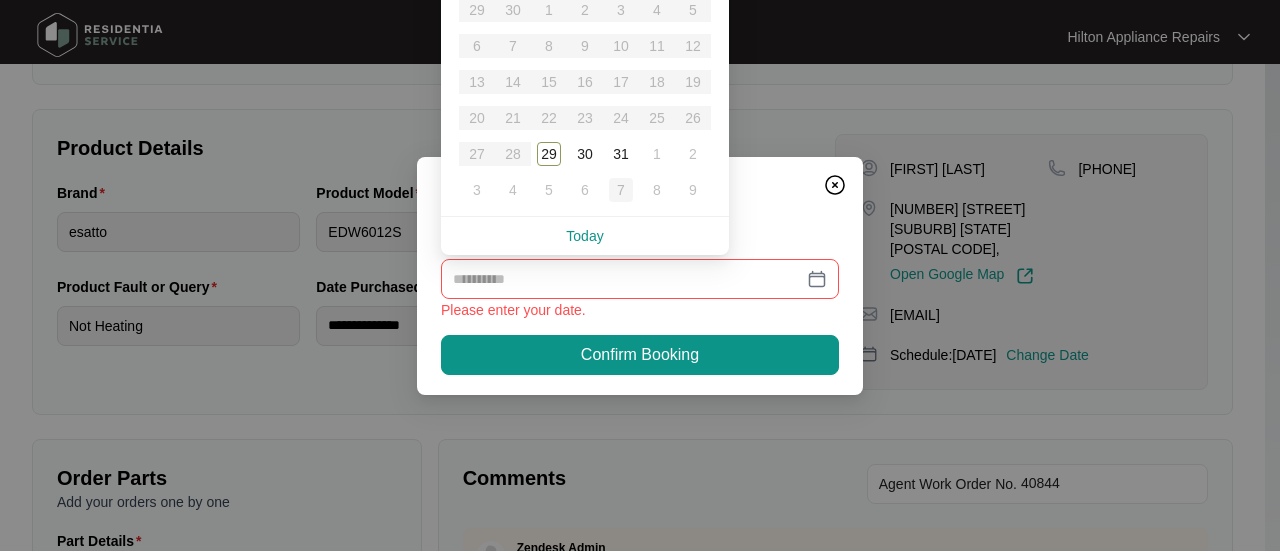 click on "7" at bounding box center [621, 190] 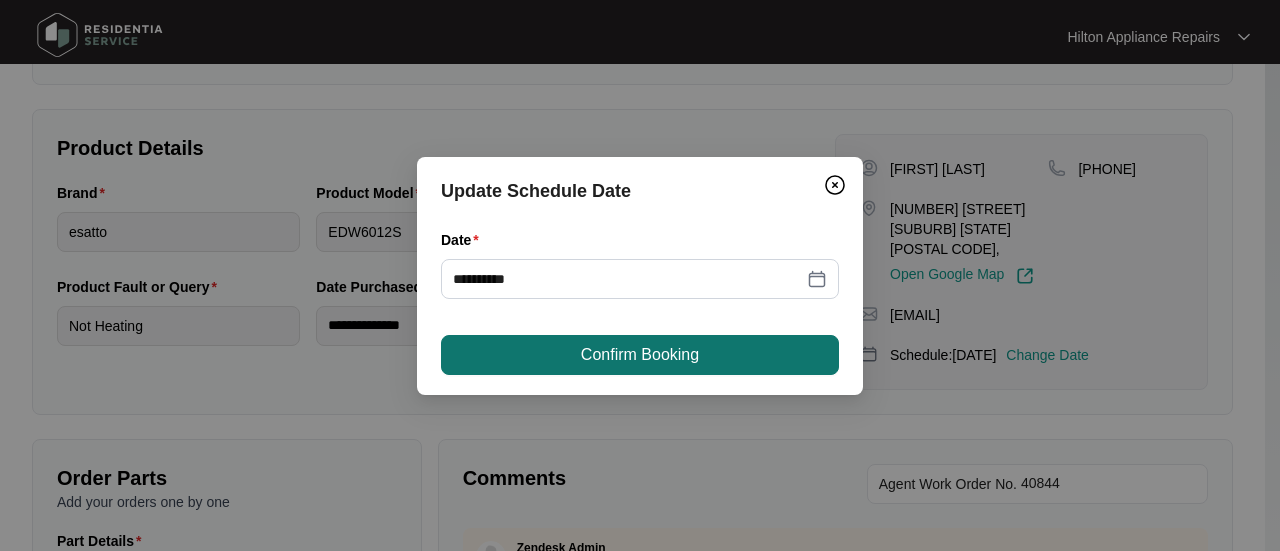 click on "Confirm Booking" at bounding box center [640, 355] 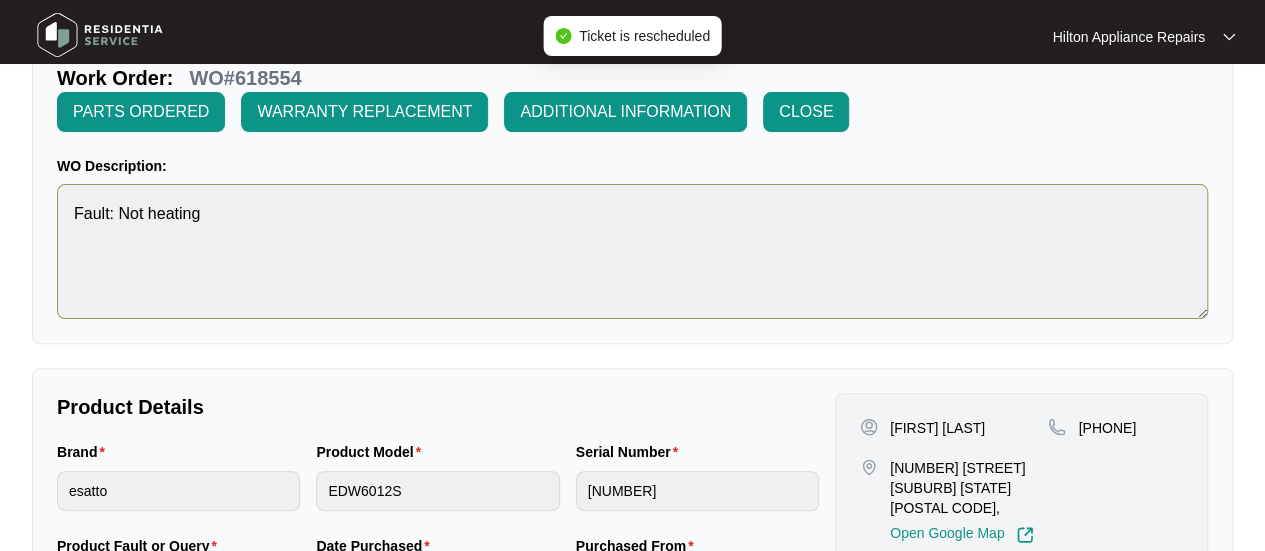 scroll, scrollTop: 0, scrollLeft: 0, axis: both 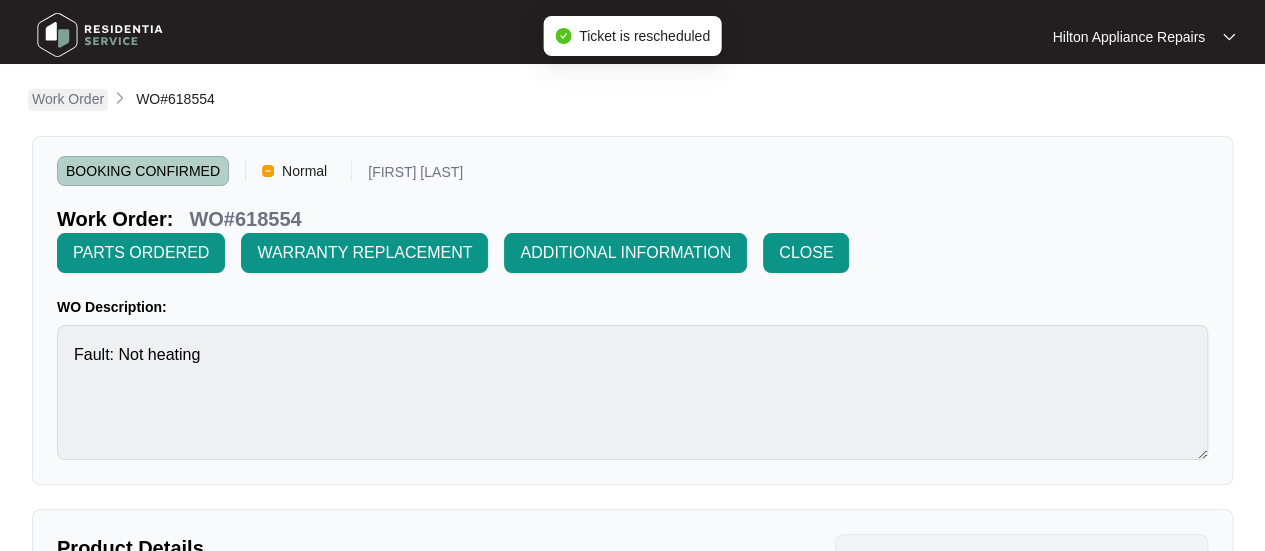 click on "Work Order" at bounding box center [68, 99] 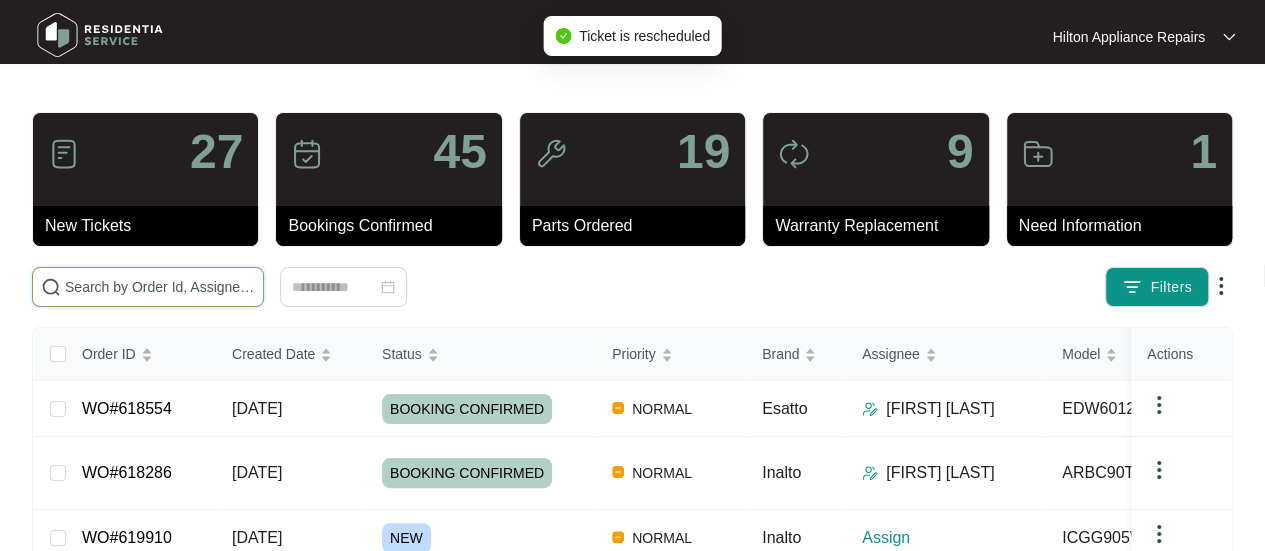 click at bounding box center (160, 287) 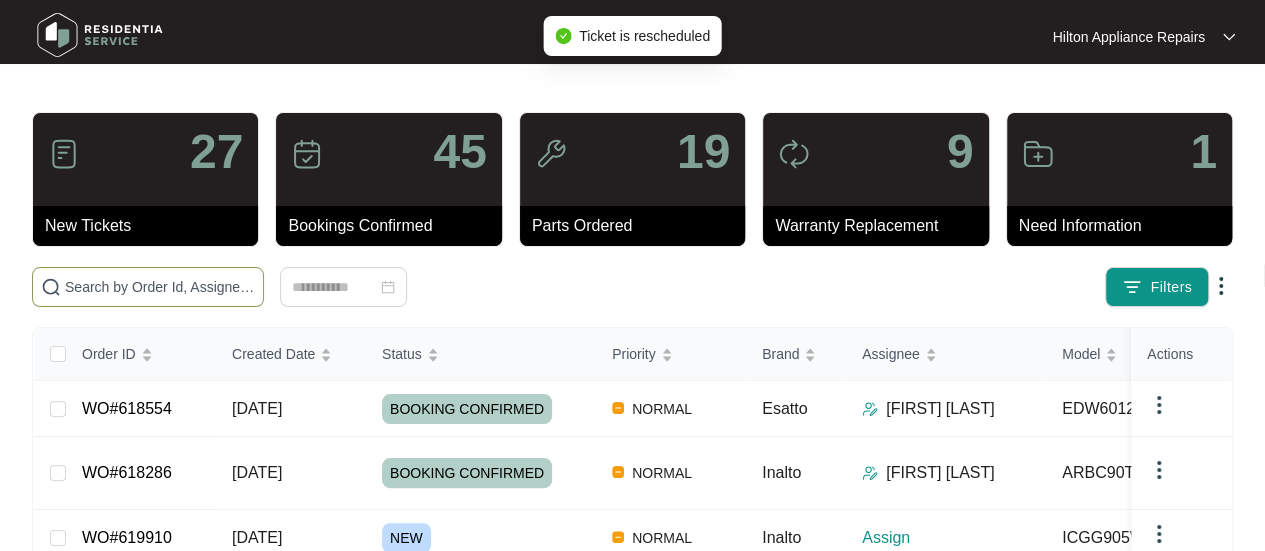 paste on "WO#618554" 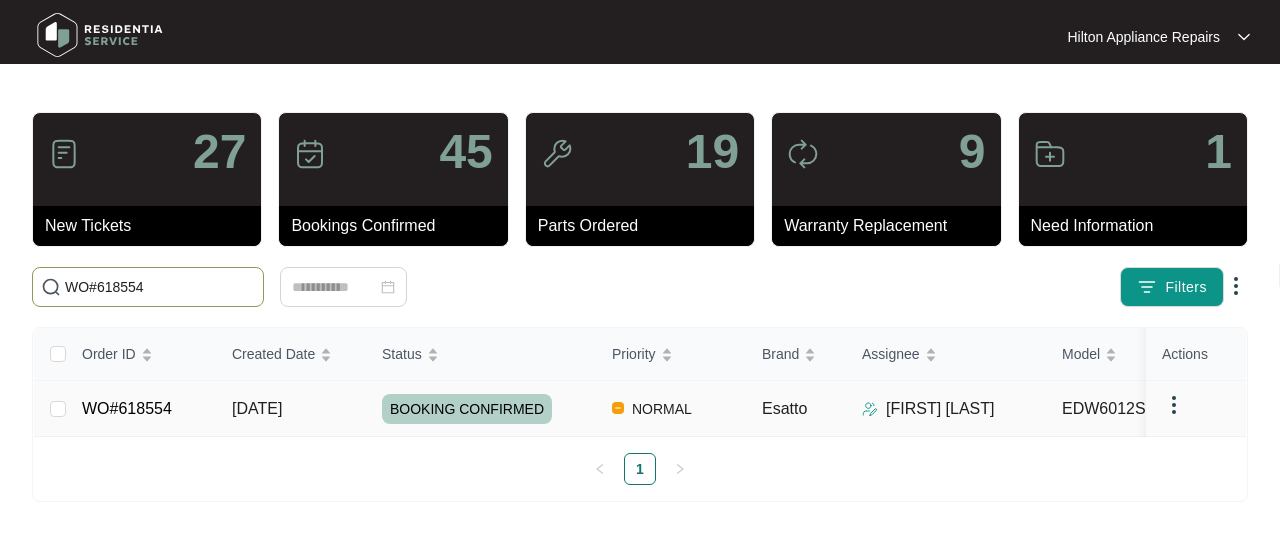type on "WO#618554" 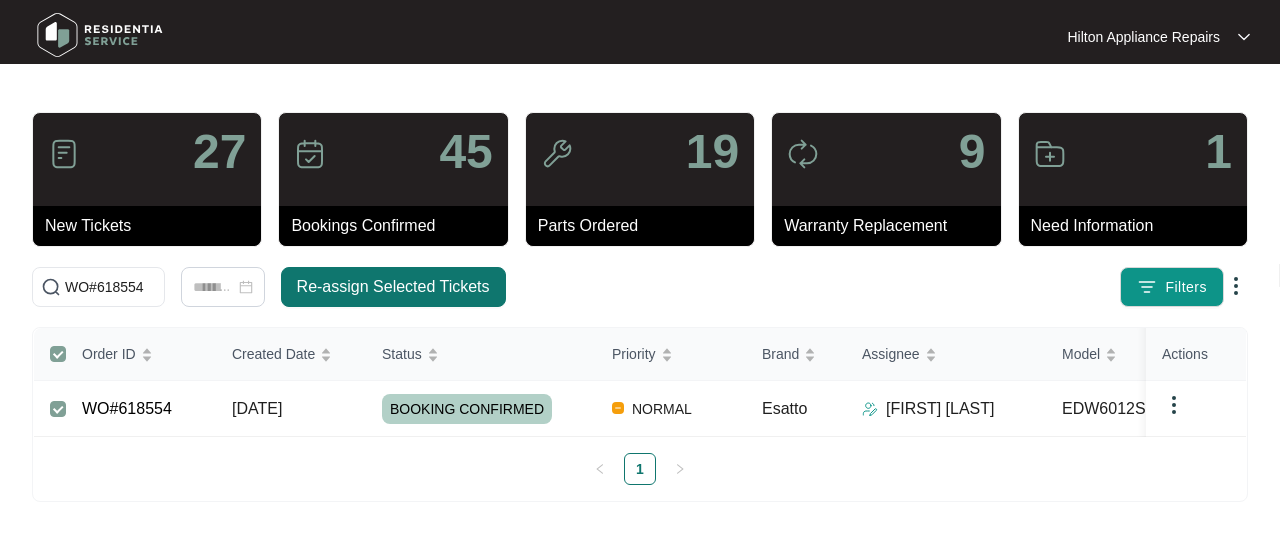 click on "Re-assign Selected Tickets" at bounding box center [393, 287] 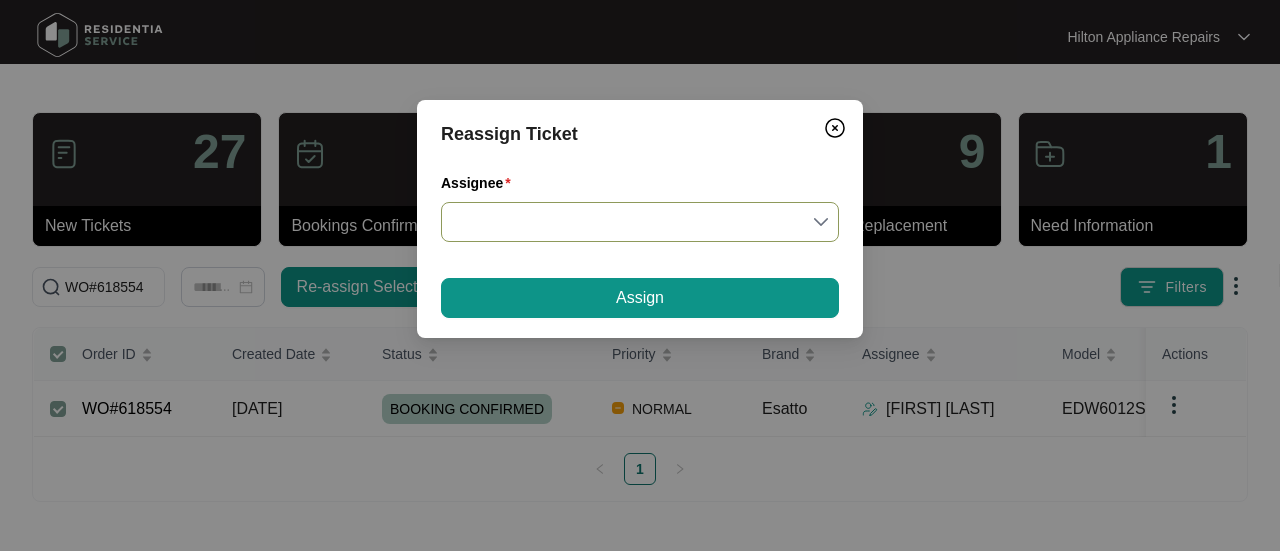 click on "Assignee" at bounding box center (640, 222) 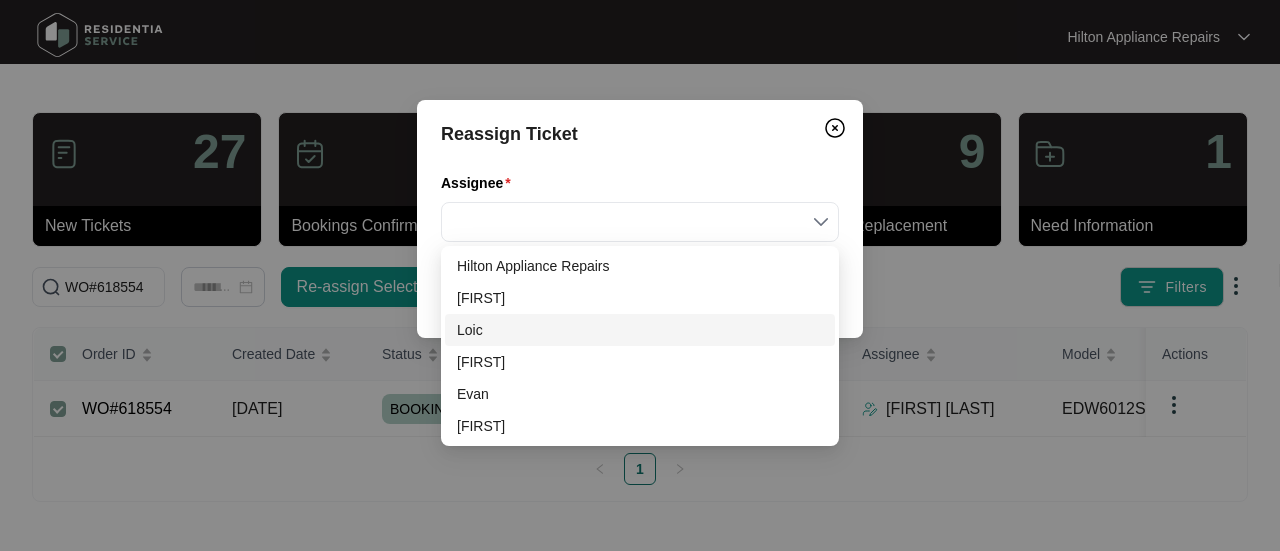 click on "Loic" at bounding box center (640, 330) 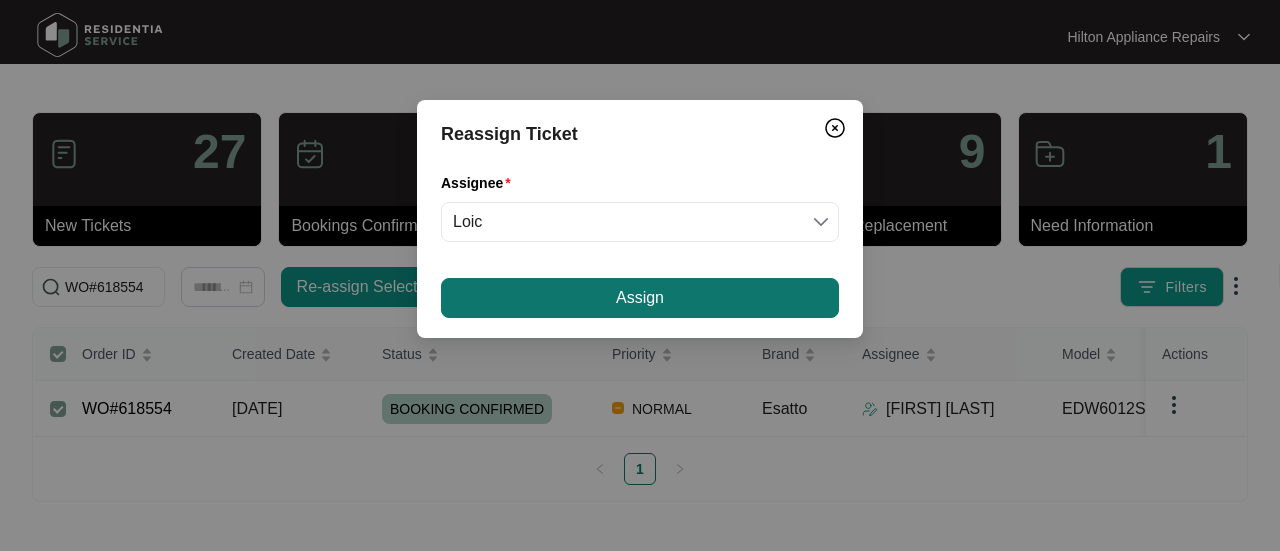 click on "Assign" at bounding box center (640, 298) 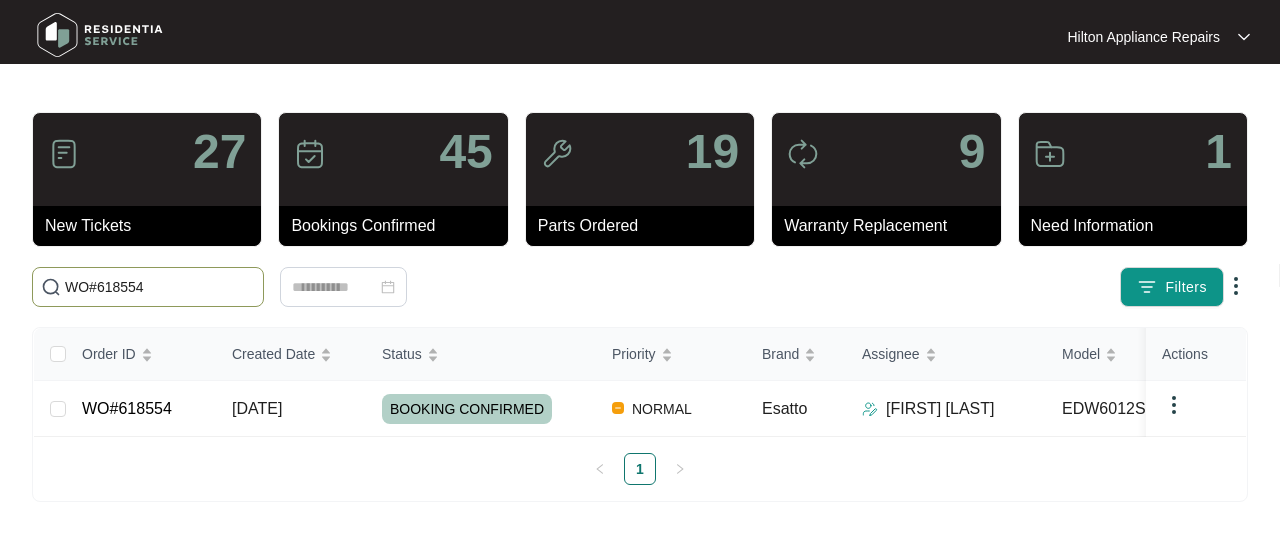 drag, startPoint x: 184, startPoint y: 281, endPoint x: 17, endPoint y: 271, distance: 167.29913 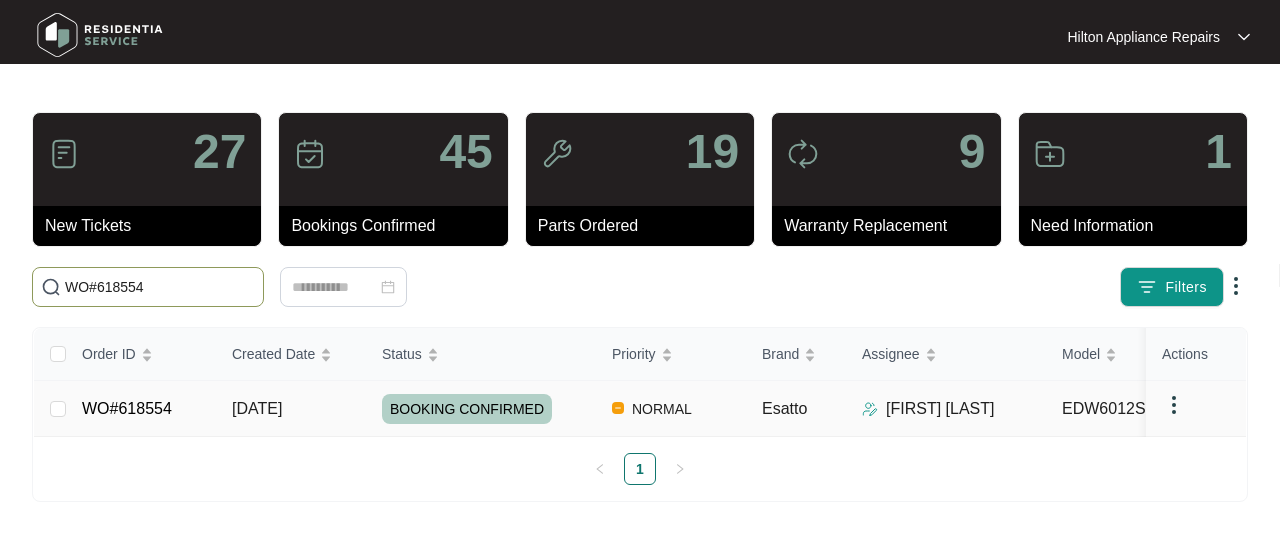 click on "[DATE]" at bounding box center [257, 408] 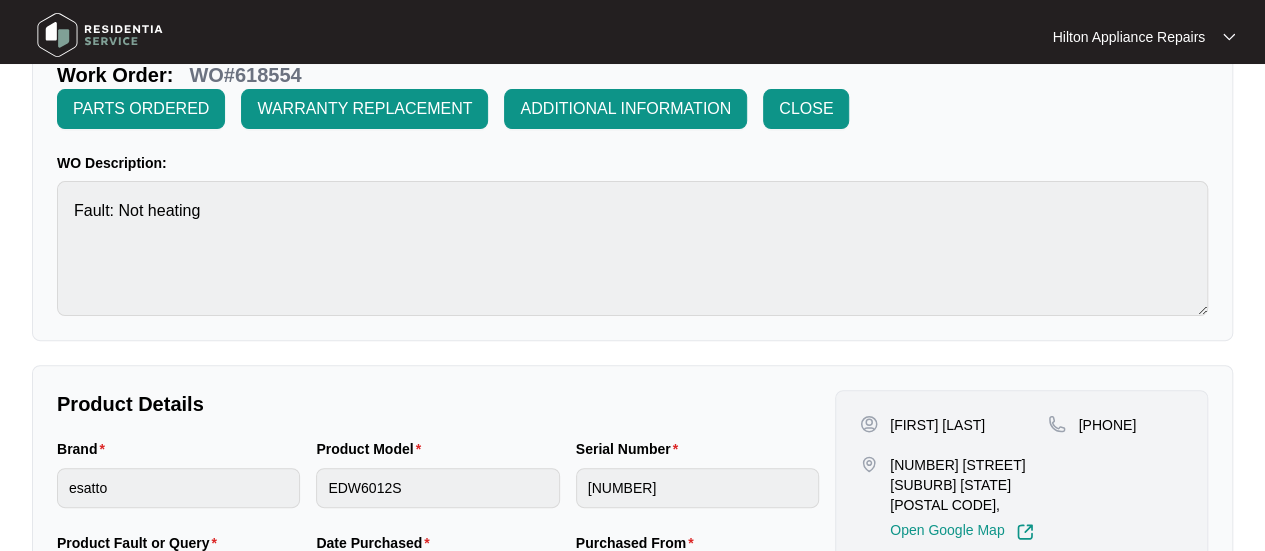 scroll, scrollTop: 0, scrollLeft: 0, axis: both 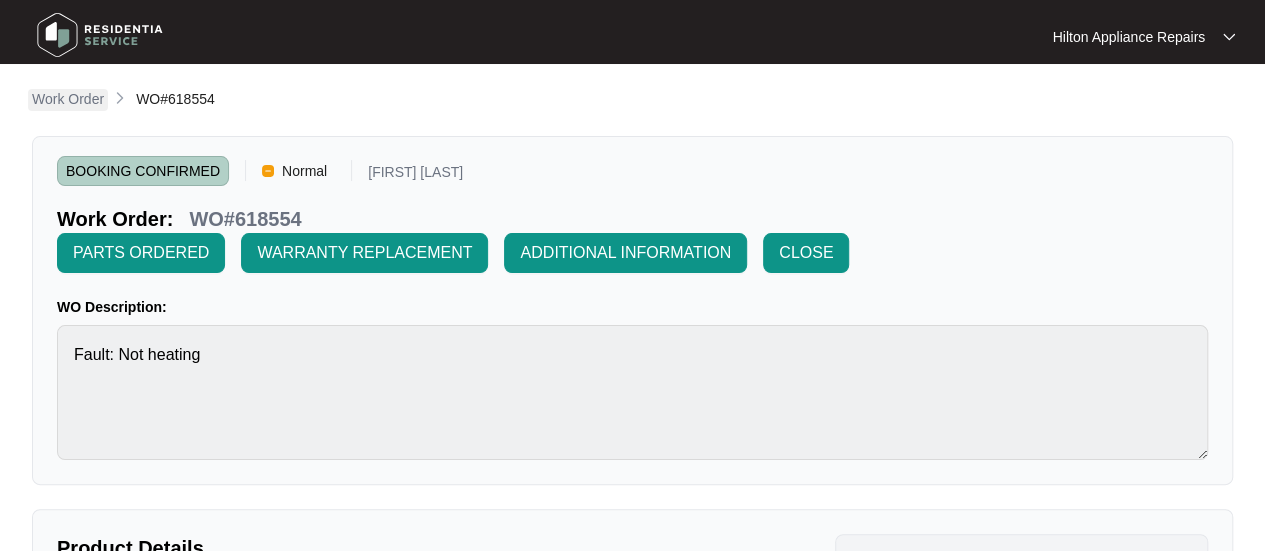 click on "Work Order" at bounding box center [68, 99] 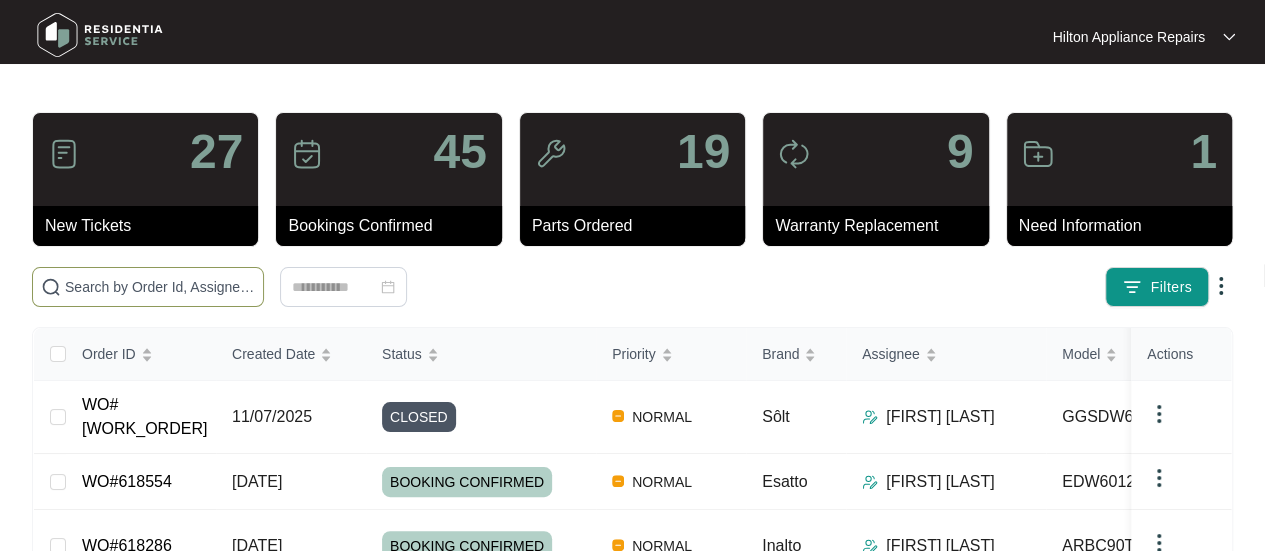 click at bounding box center [148, 287] 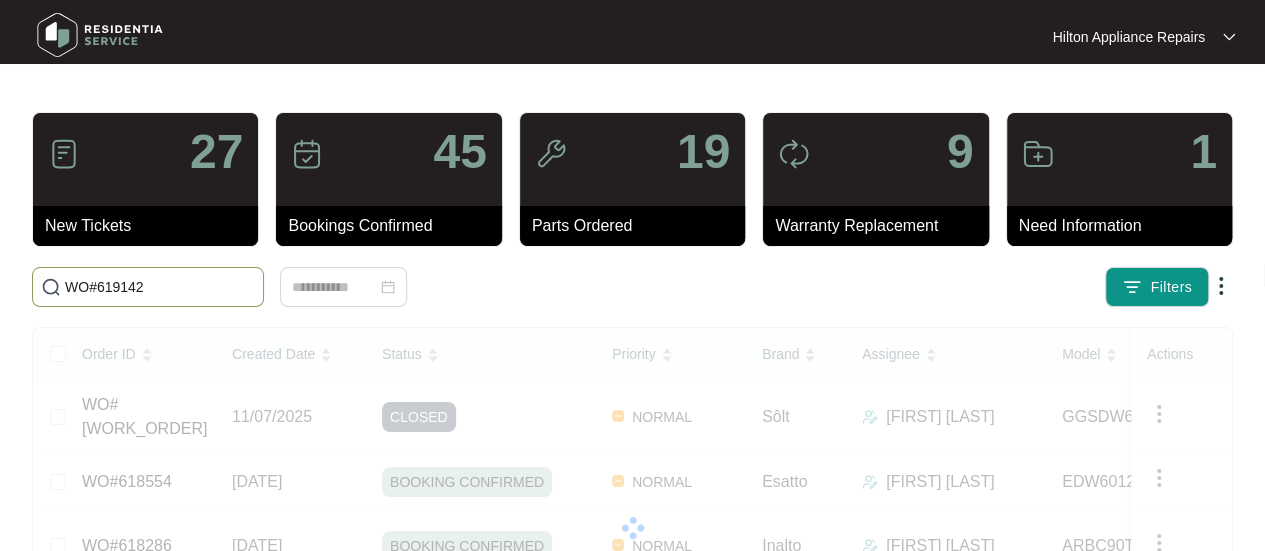 type on "WO#619142" 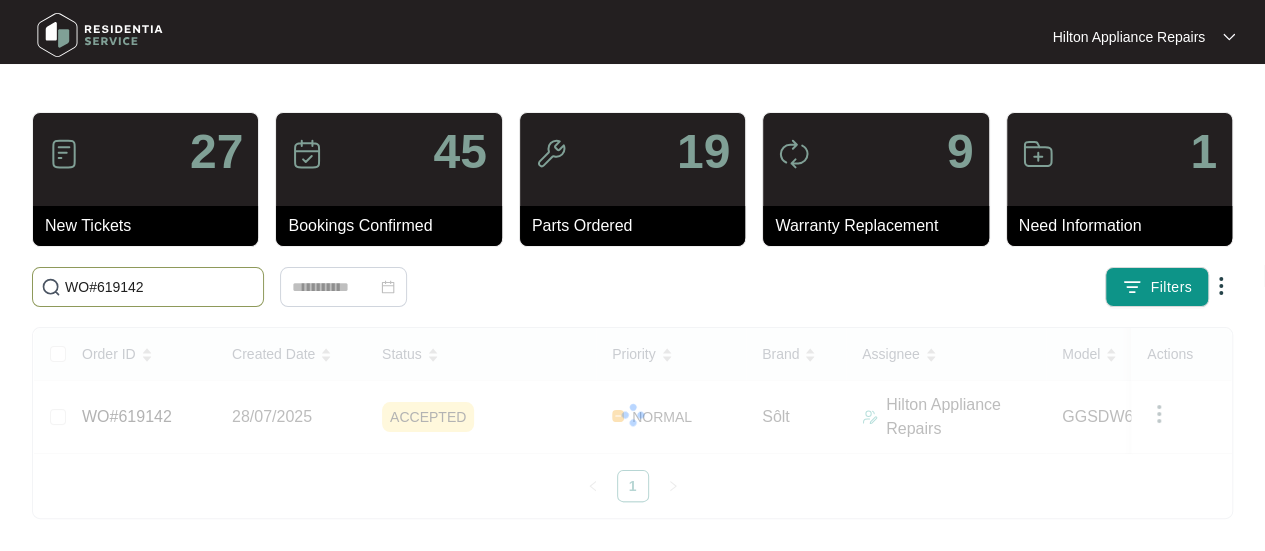 drag, startPoint x: 158, startPoint y: 284, endPoint x: -35, endPoint y: 277, distance: 193.1269 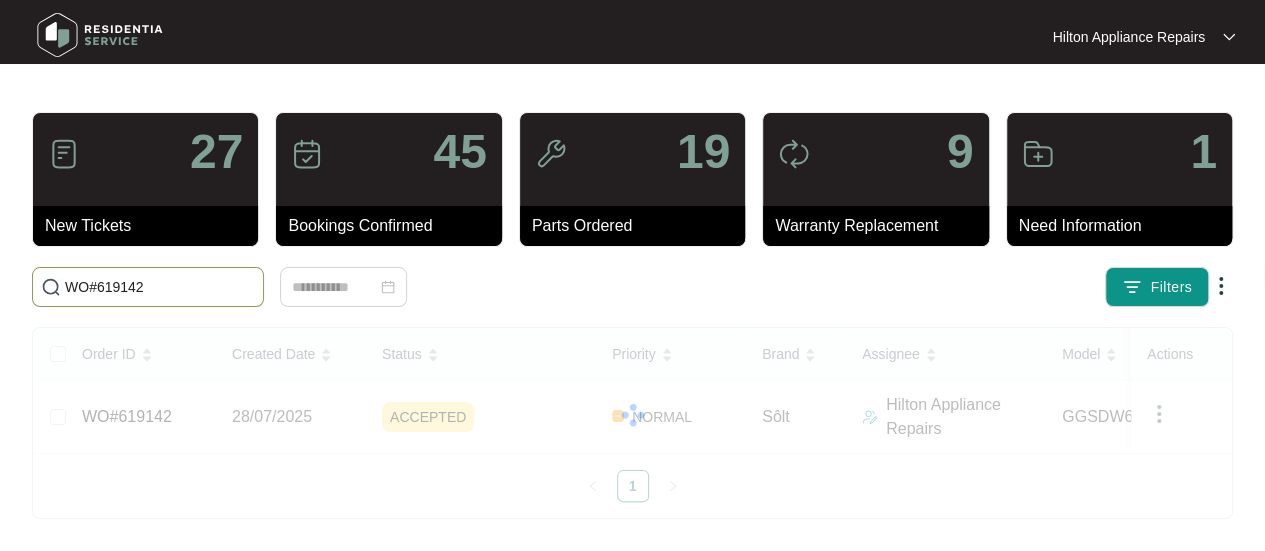 click on "Hilton Appliance Repairs Hilton App... 27 New Tickets 45 Bookings Confirmed 19 Parts Ordered 9 Warranty Replacement 1 Need Information WO#[NUMBER]   Filters Order ID Created Date Status Priority Brand Assignee Model Customer Name Purchased From Actions                       WO#[NUMBER] [DATE] ACCEPTED NORMAL Sôlt Hilton Appliance Repairs  GGSDW6012S (s)  [FIRST] [LAST] -... The Good Guys  1 Click to sort ascending" at bounding box center [632, 275] 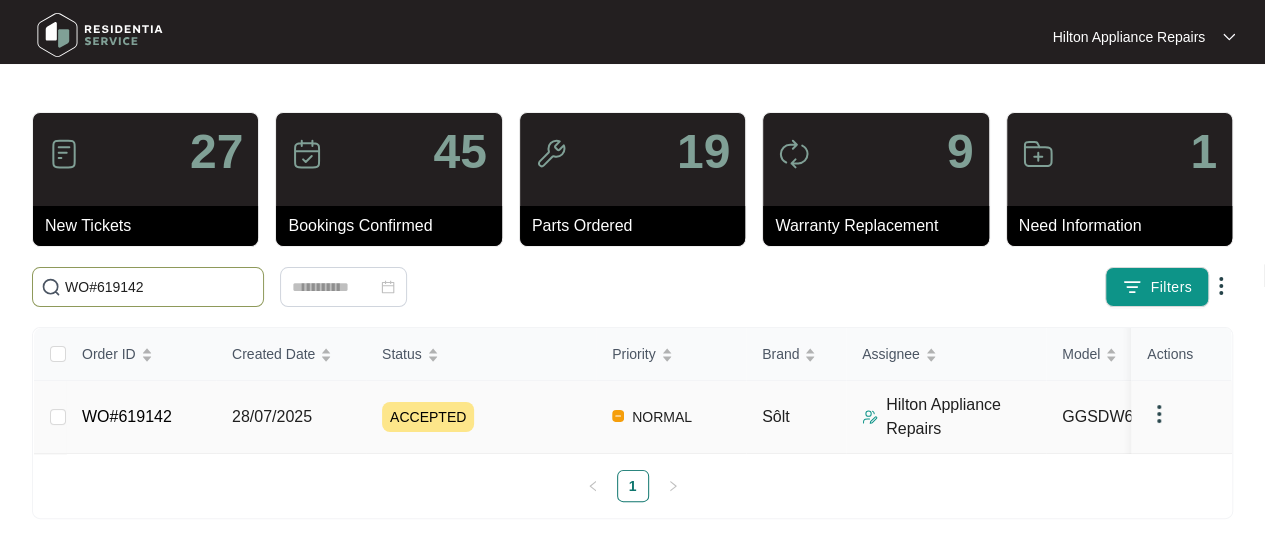 click on "28/07/2025" at bounding box center (272, 416) 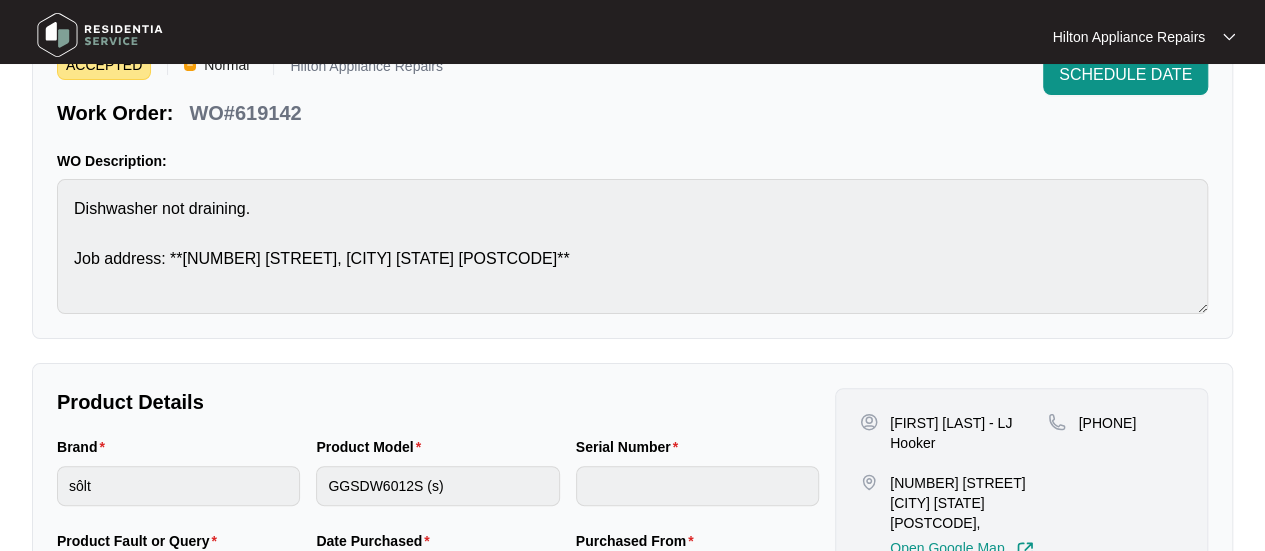 scroll, scrollTop: 100, scrollLeft: 0, axis: vertical 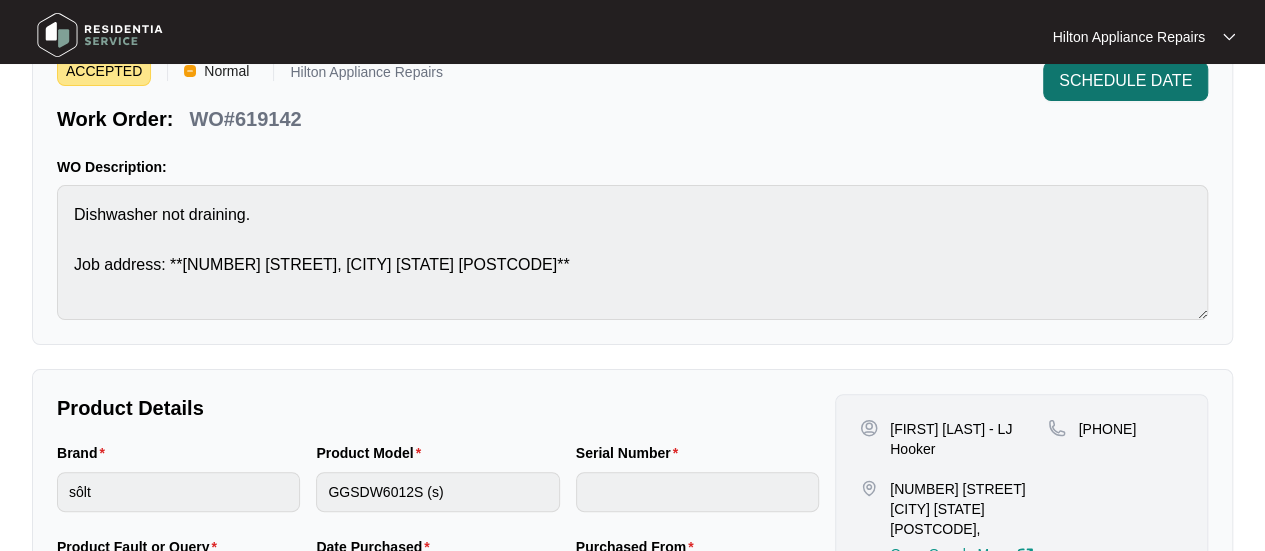 click on "SCHEDULE DATE" at bounding box center (1125, 81) 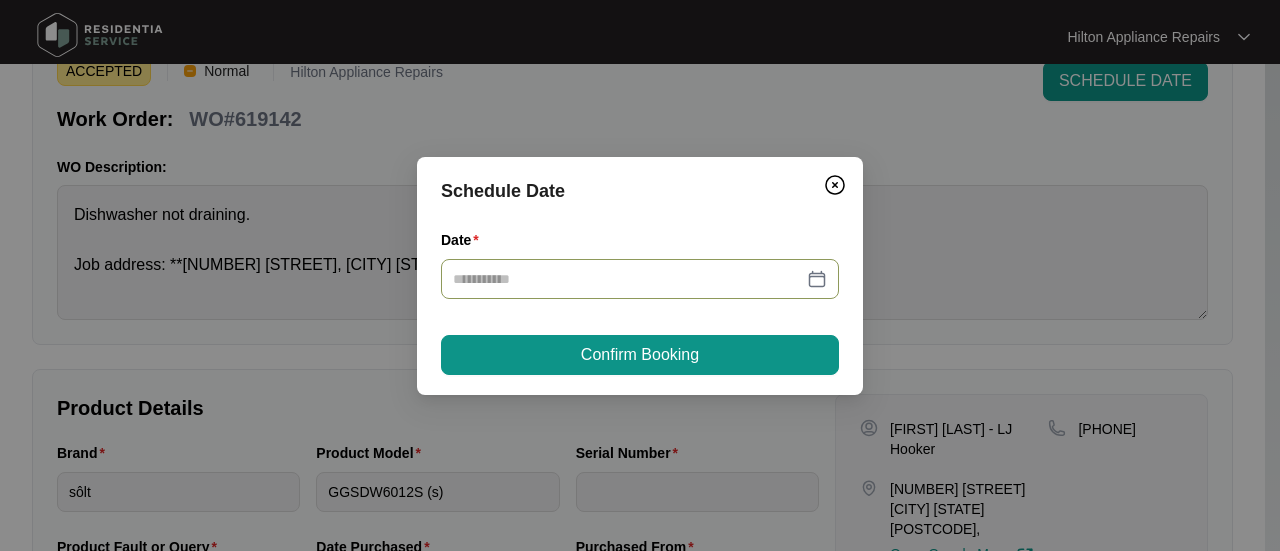 click at bounding box center (640, 279) 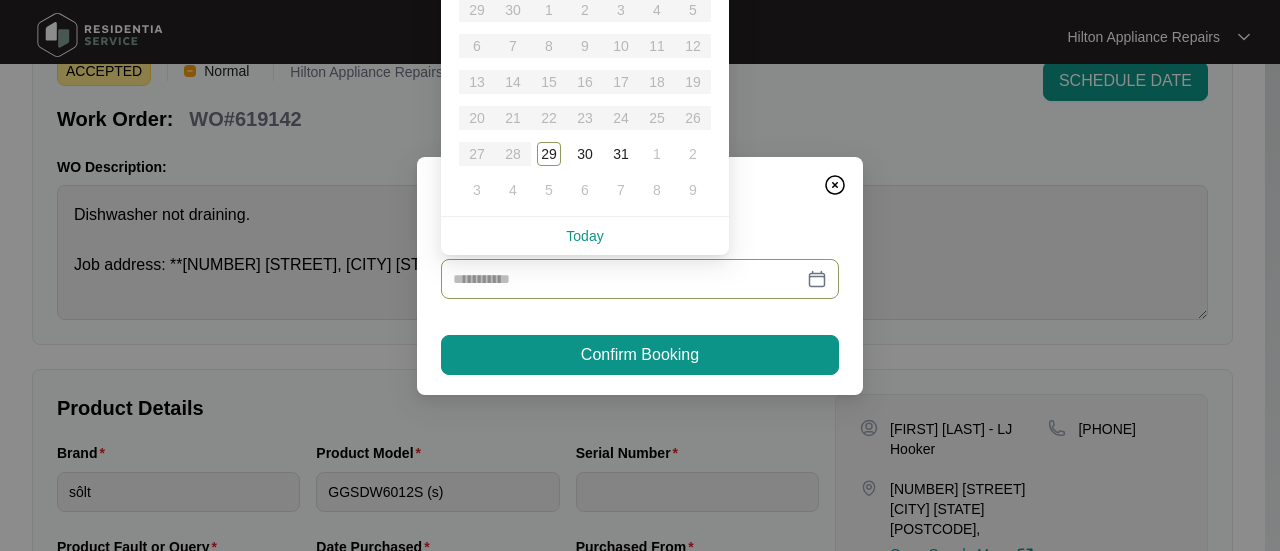 type on "**********" 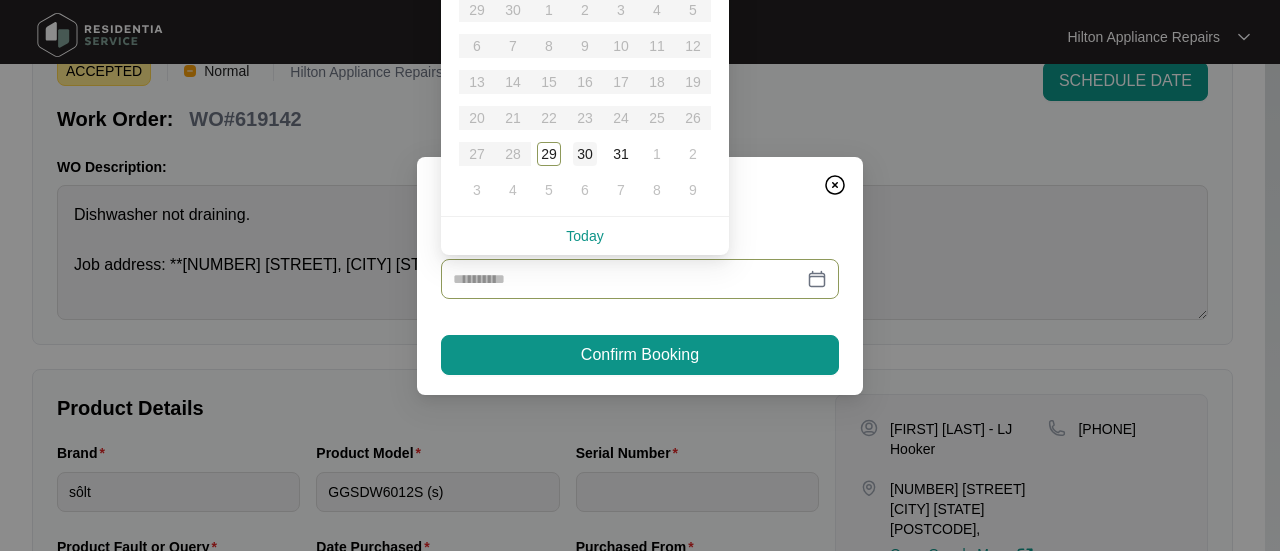 click on "30" at bounding box center [585, 154] 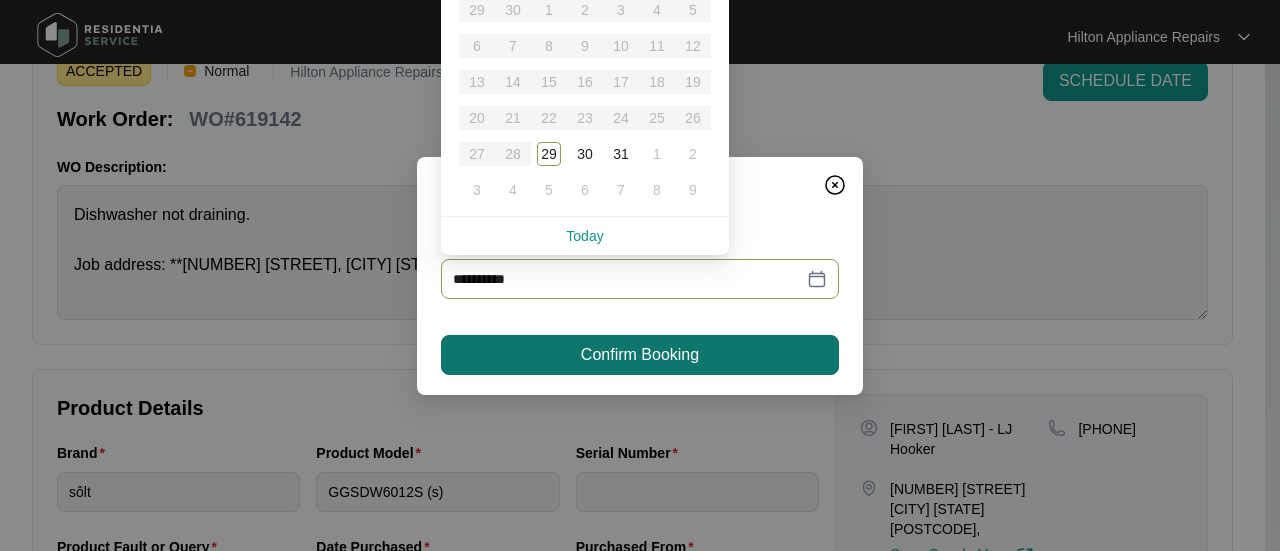 type on "**********" 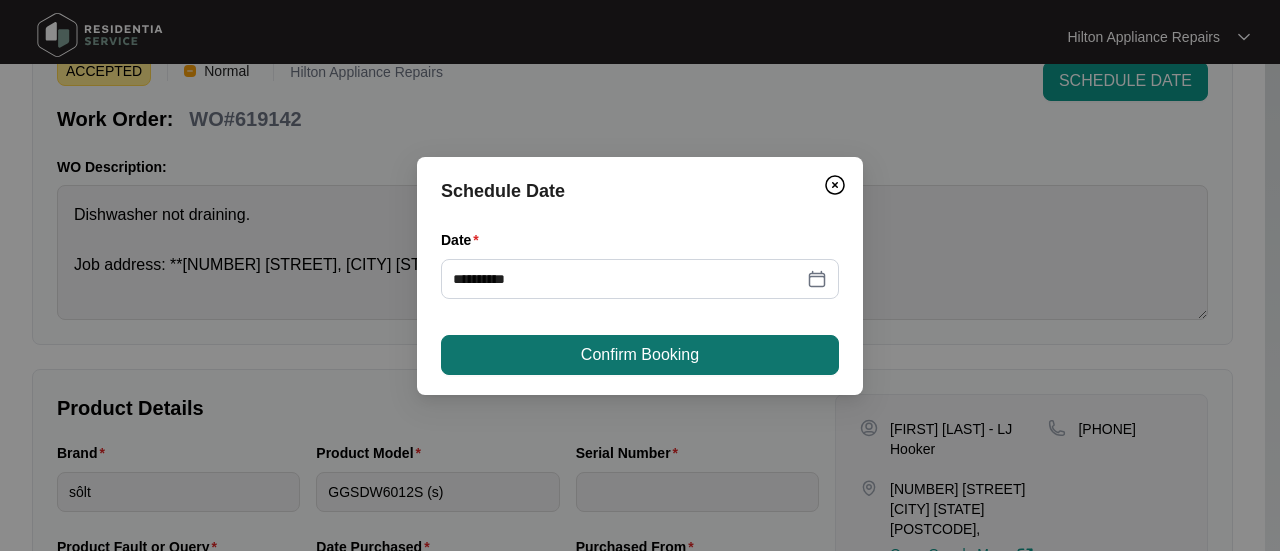 click on "Confirm Booking" at bounding box center (640, 355) 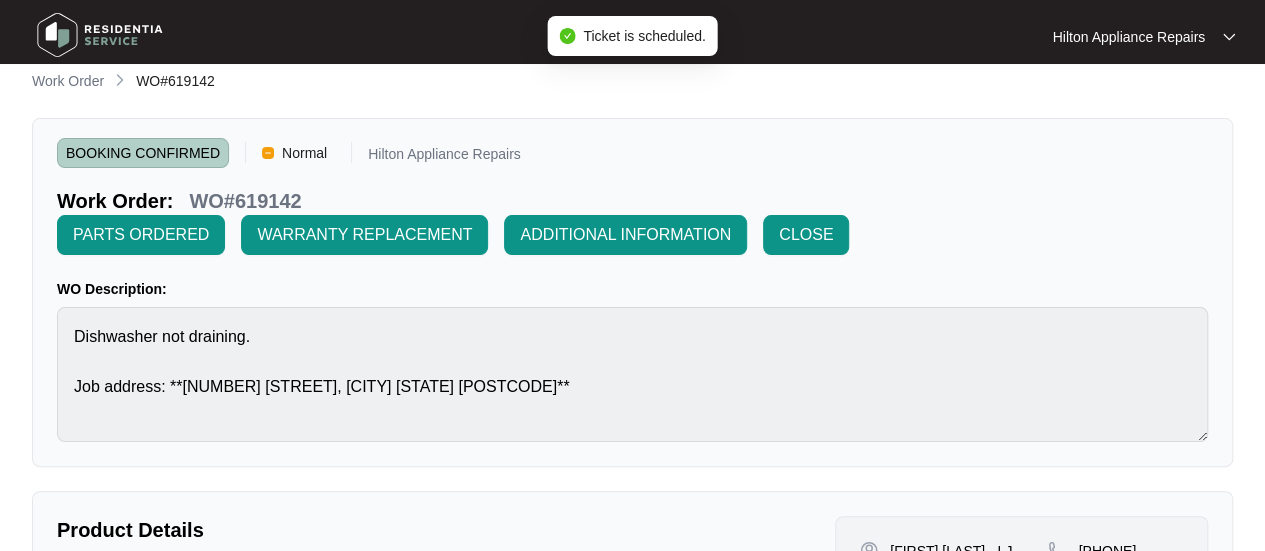 scroll, scrollTop: 0, scrollLeft: 0, axis: both 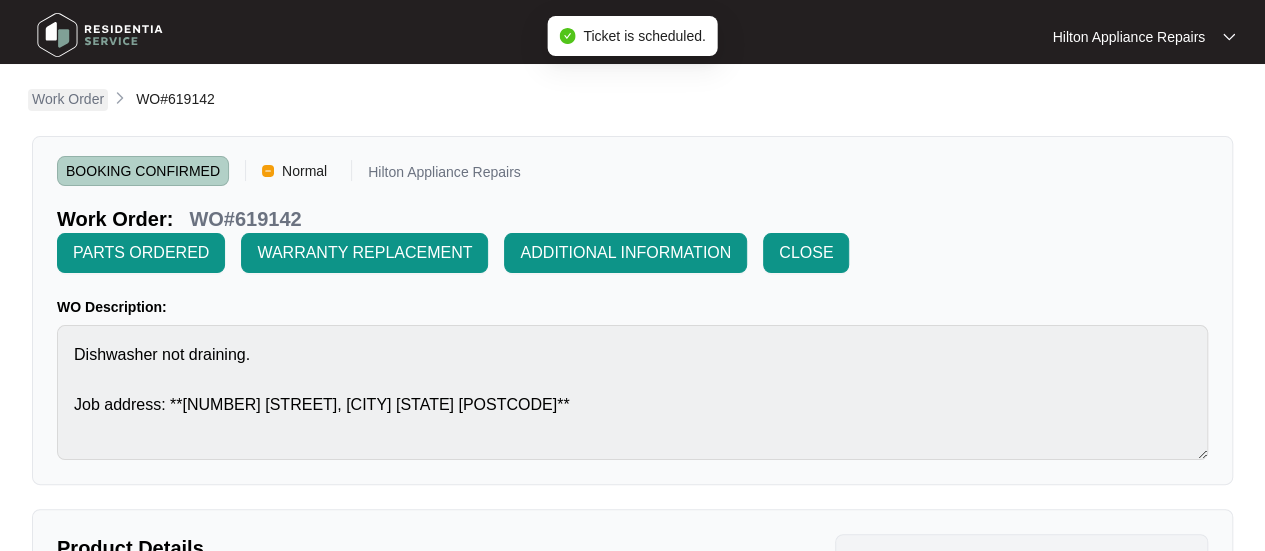click on "Work Order" at bounding box center [68, 99] 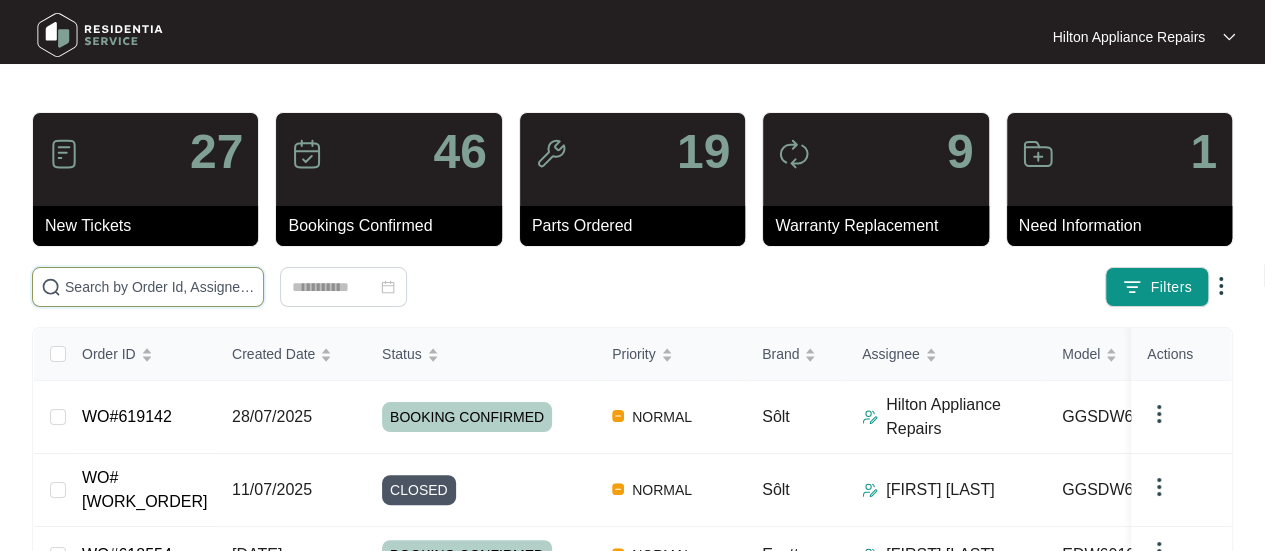 click at bounding box center [160, 287] 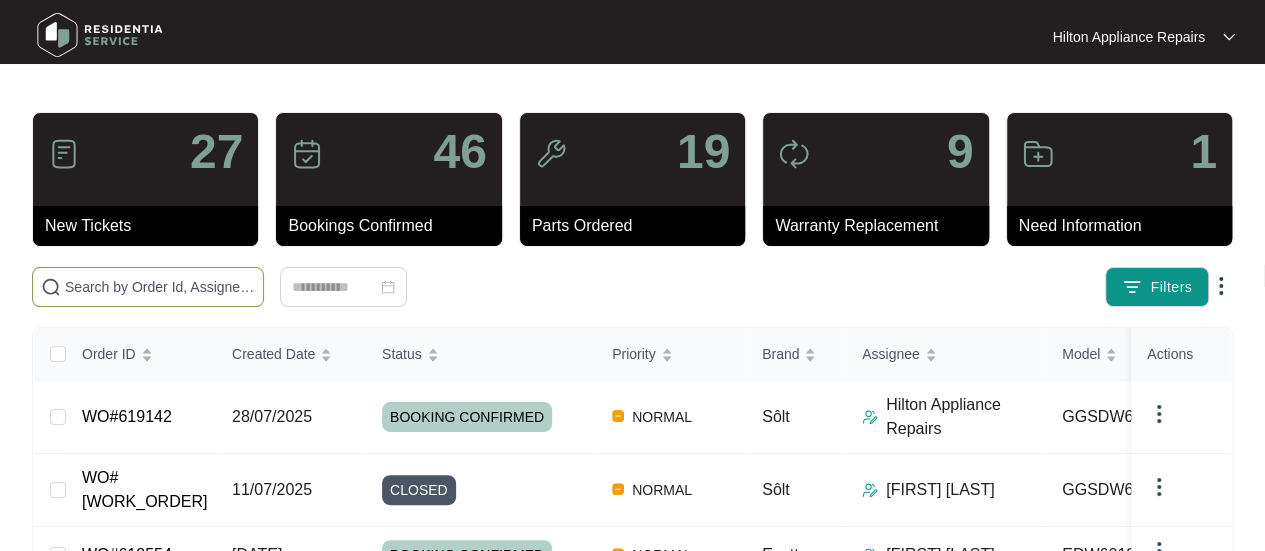 paste on "WO#619142" 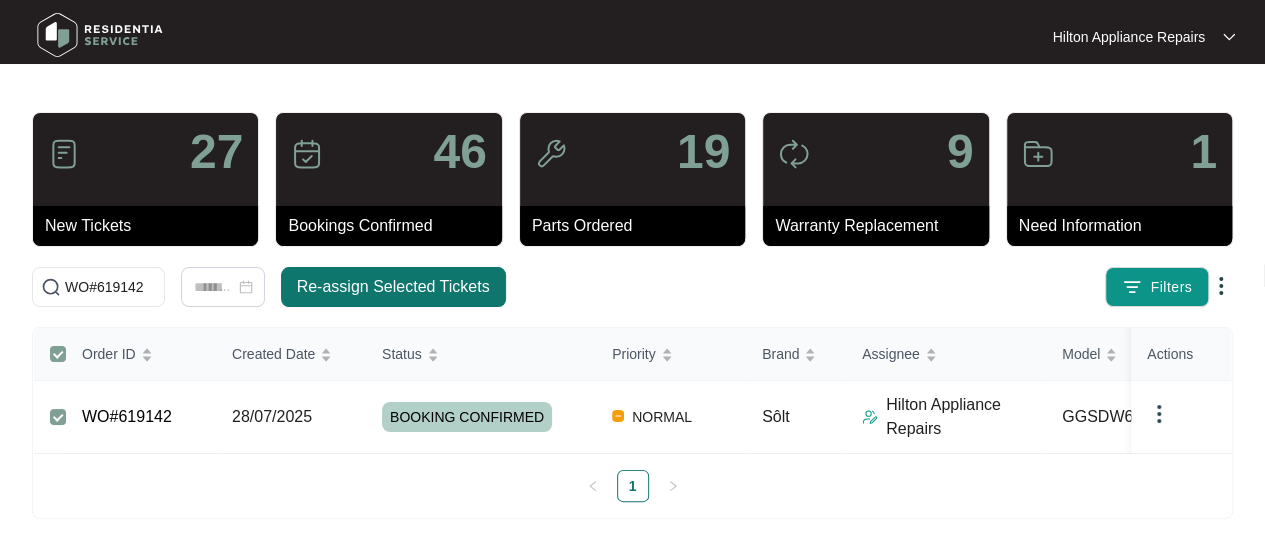 click on "Re-assign Selected Tickets" at bounding box center [393, 287] 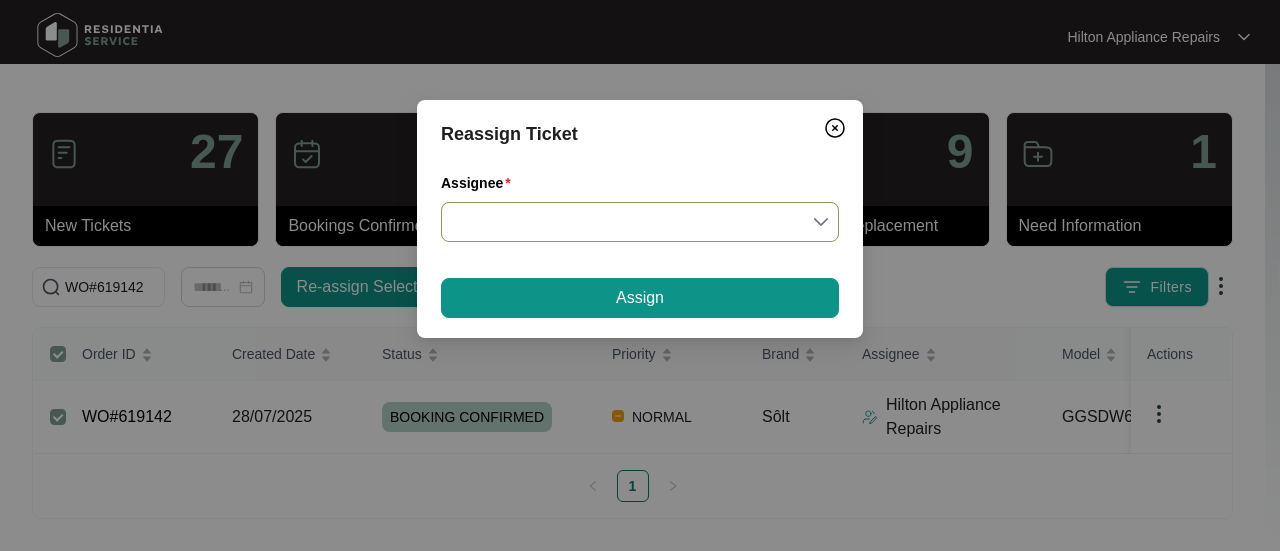click on "Assignee" at bounding box center [640, 222] 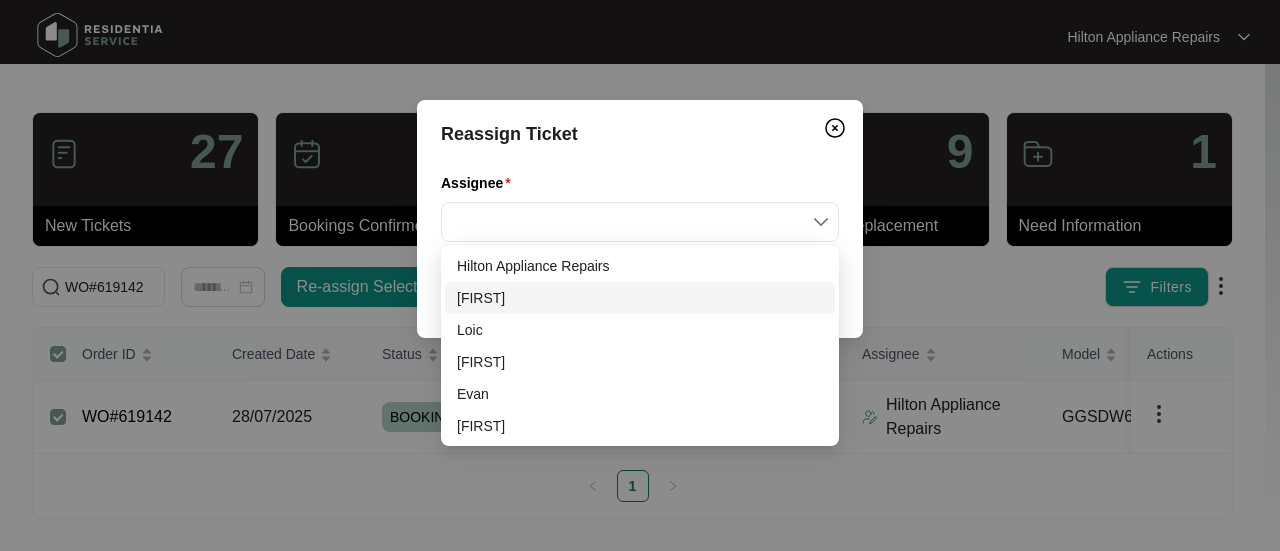 click on "[FIRST]" at bounding box center [640, 298] 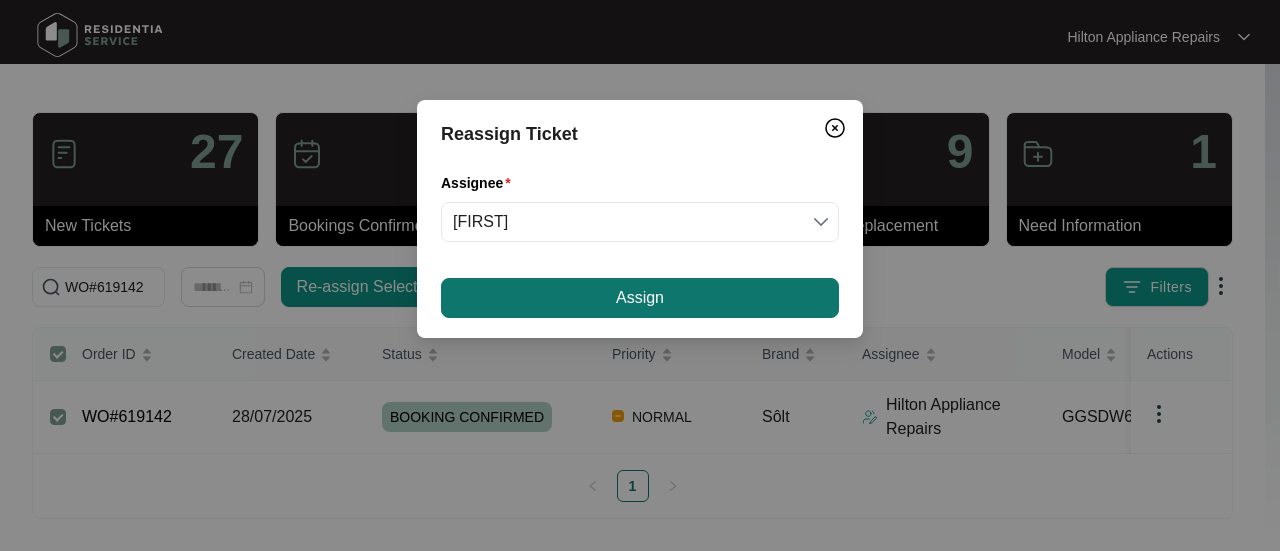 click on "Assign" at bounding box center (640, 298) 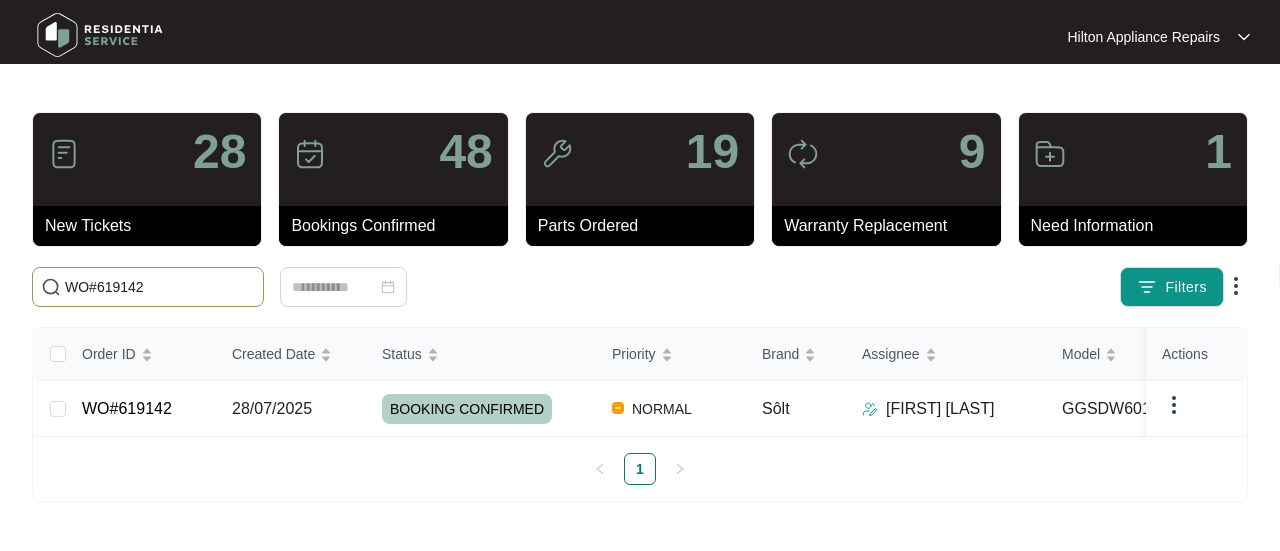 drag, startPoint x: 148, startPoint y: 292, endPoint x: -42, endPoint y: 273, distance: 190.94763 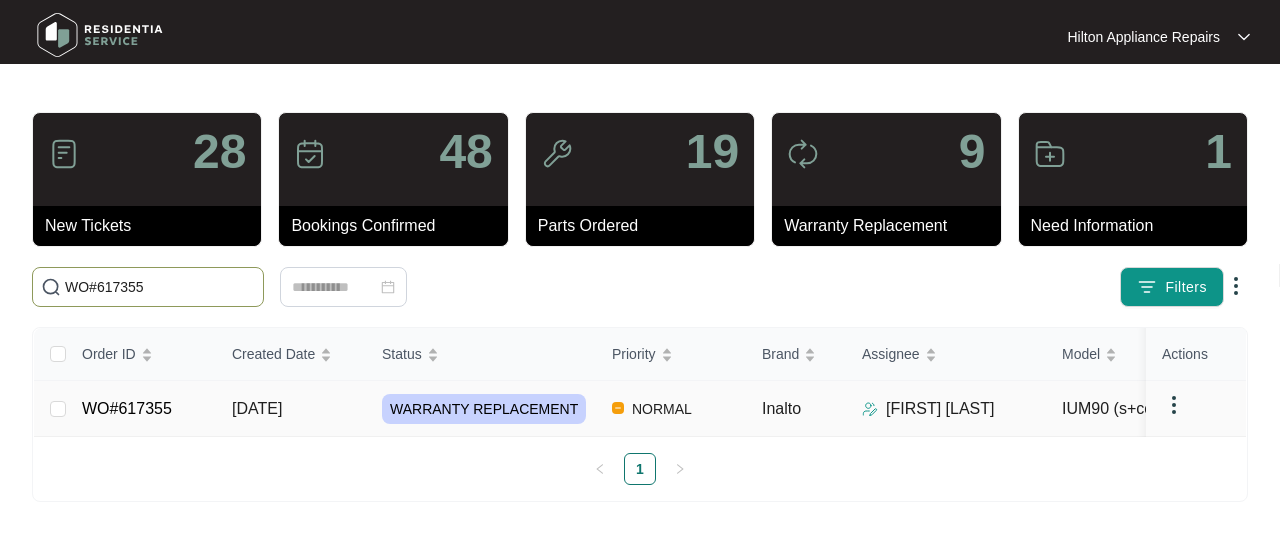 type on "WO#617355" 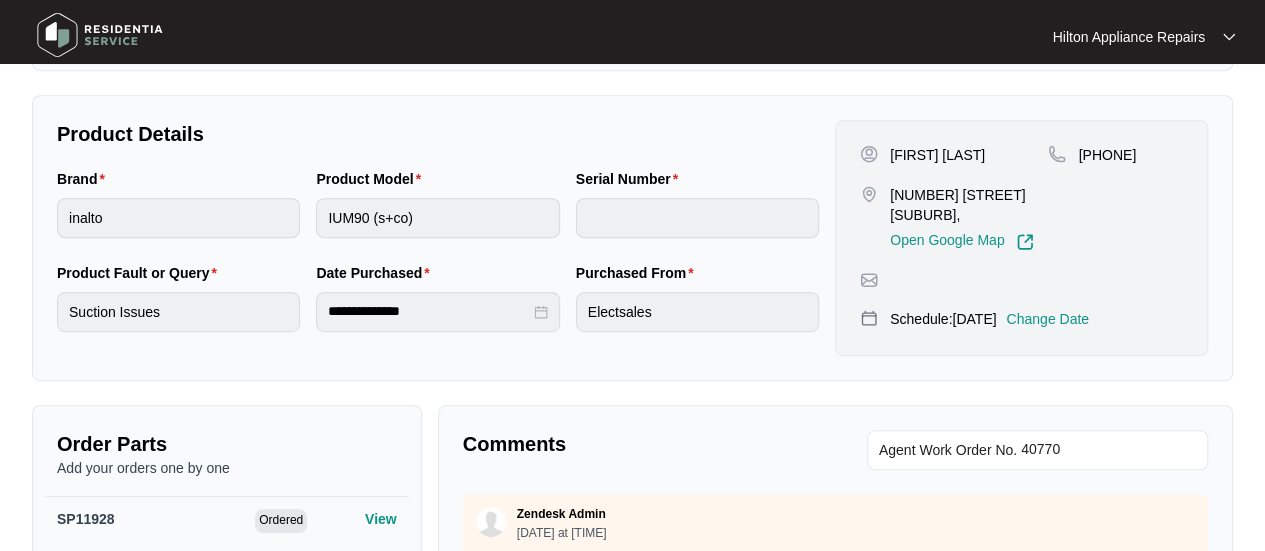 scroll, scrollTop: 600, scrollLeft: 0, axis: vertical 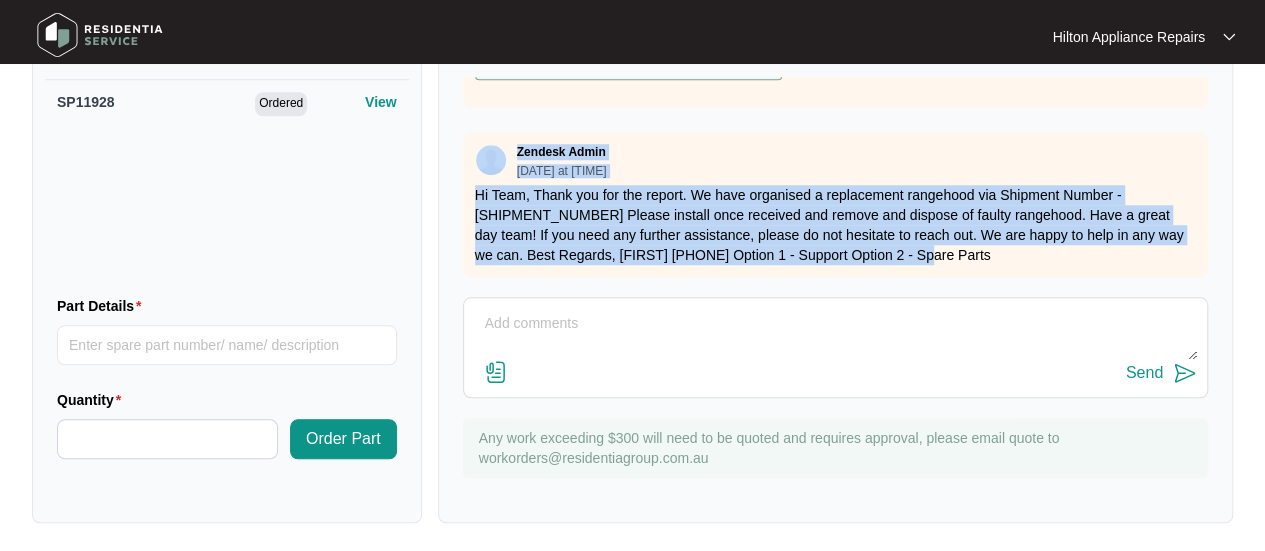 drag, startPoint x: 925, startPoint y: 238, endPoint x: 474, endPoint y: 125, distance: 464.94086 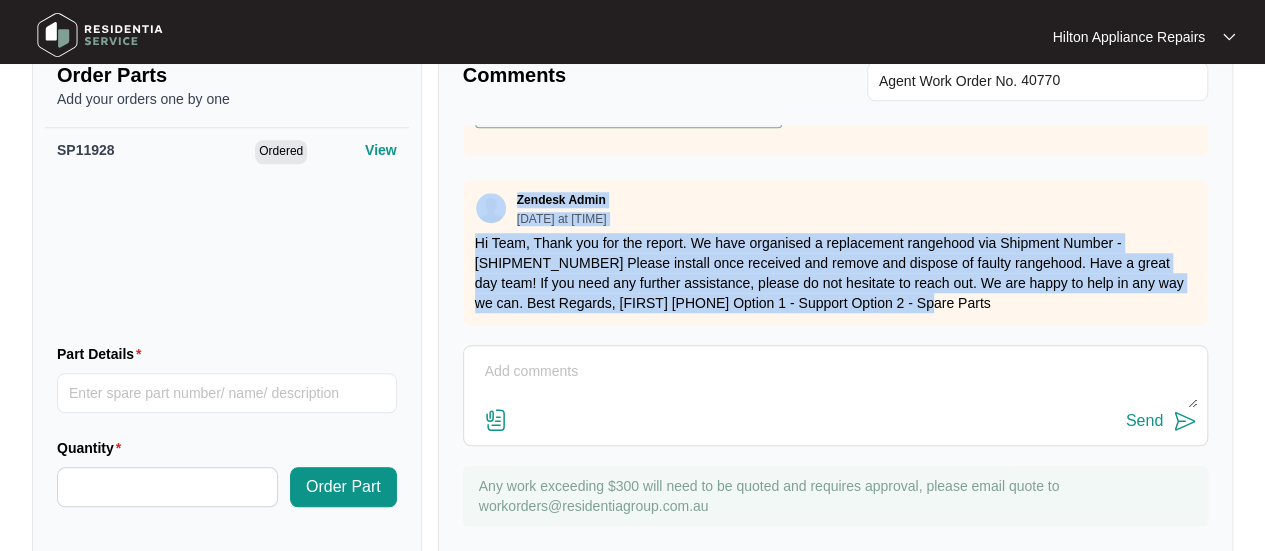 scroll, scrollTop: 831, scrollLeft: 0, axis: vertical 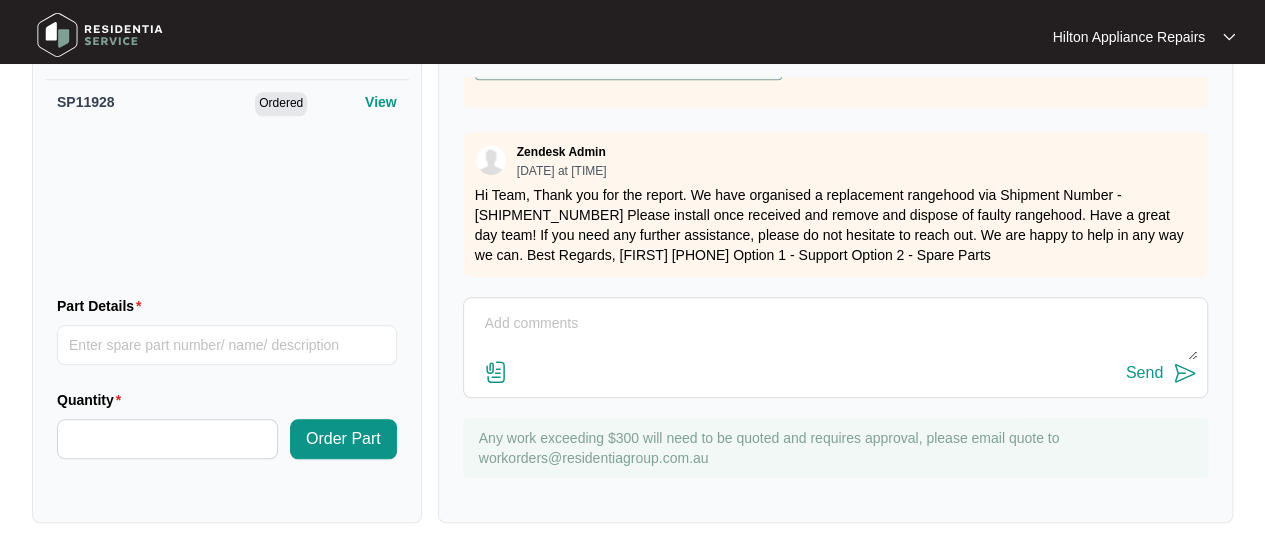 click at bounding box center [835, 334] 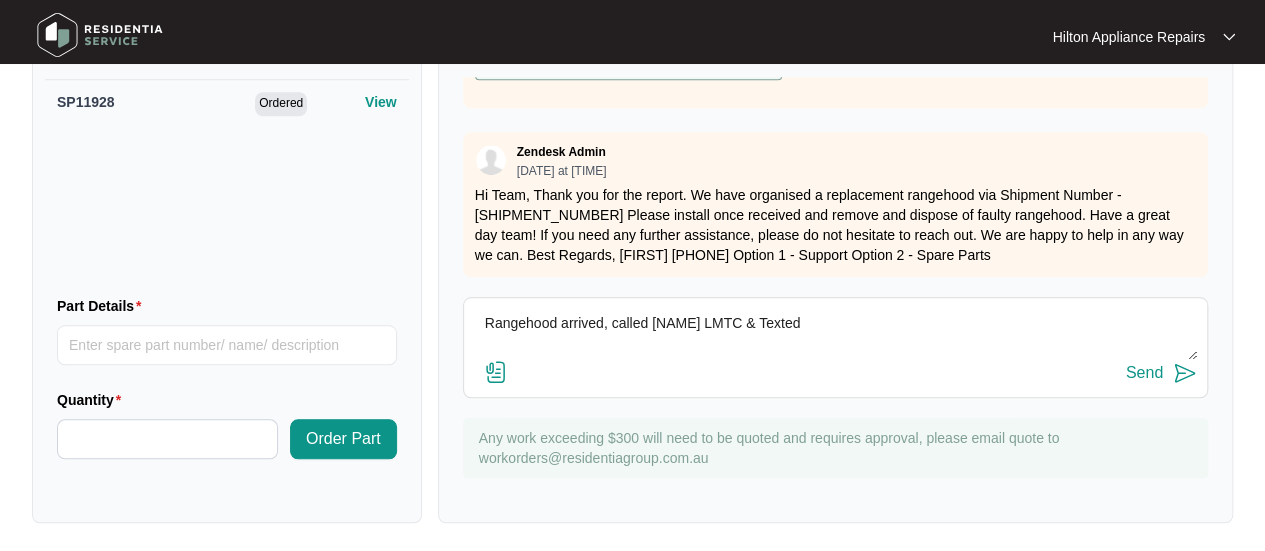 type on "Rangehood arrived, called [NAME] LMTC & Texted" 